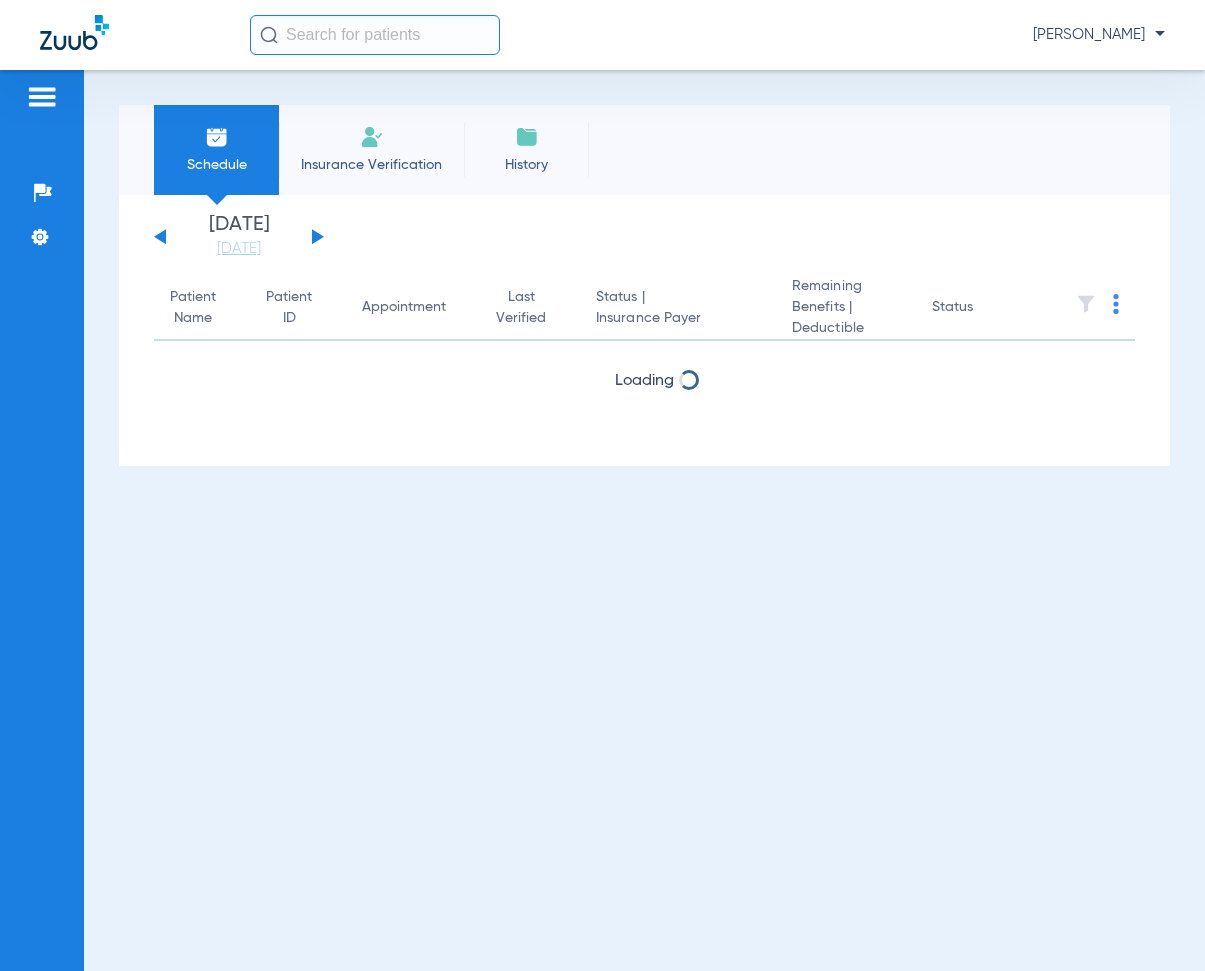 scroll, scrollTop: 0, scrollLeft: 0, axis: both 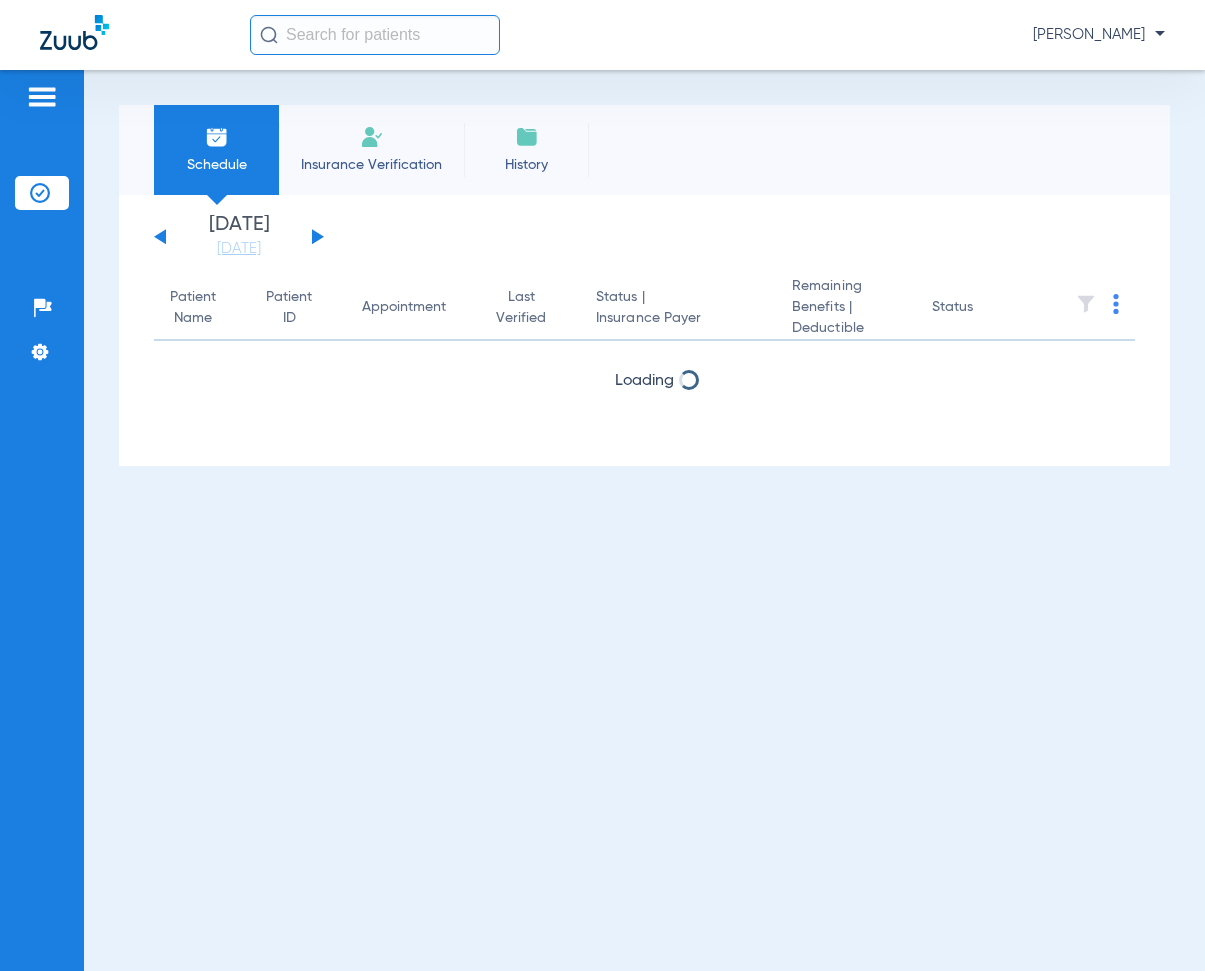 click 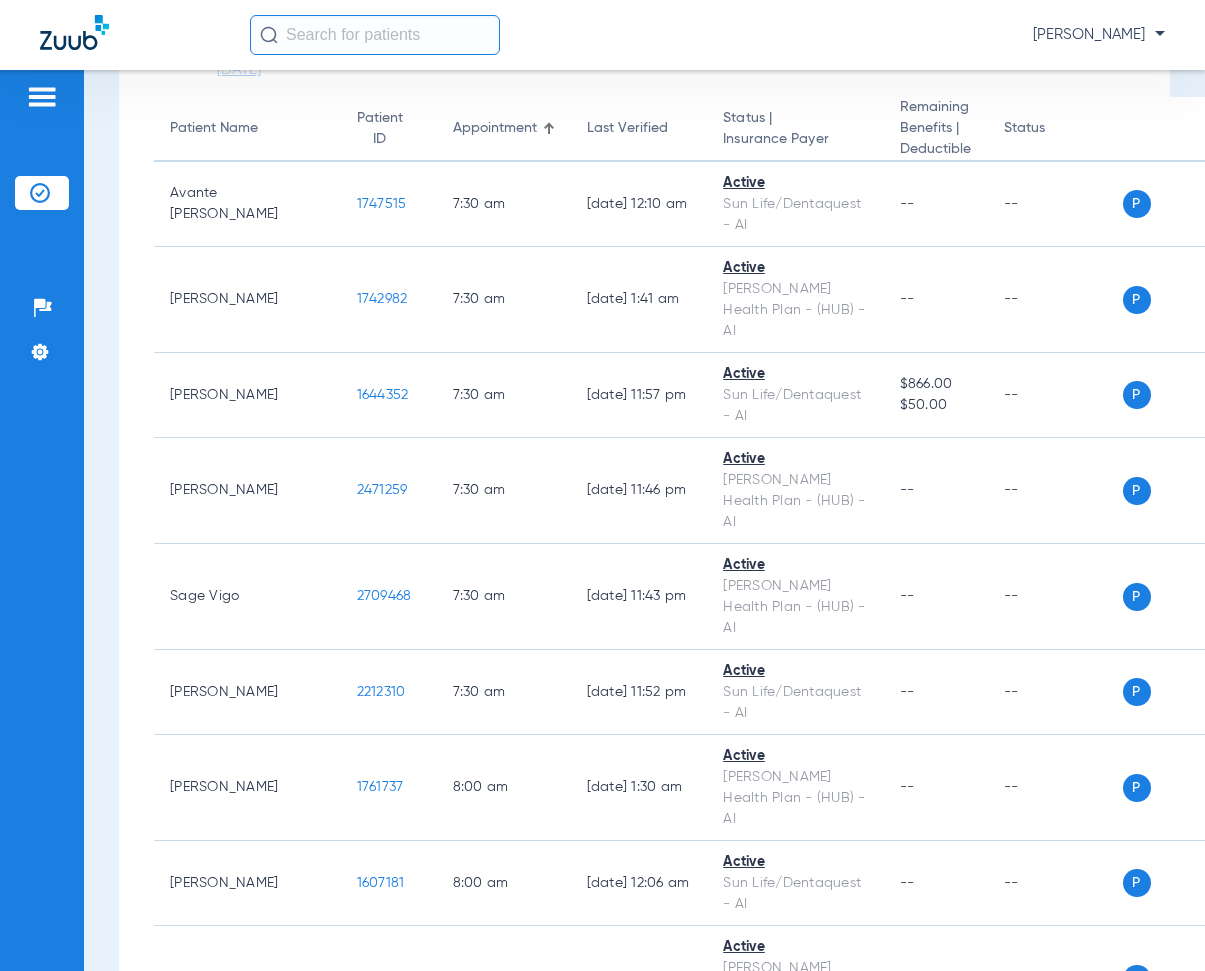 scroll, scrollTop: 200, scrollLeft: 0, axis: vertical 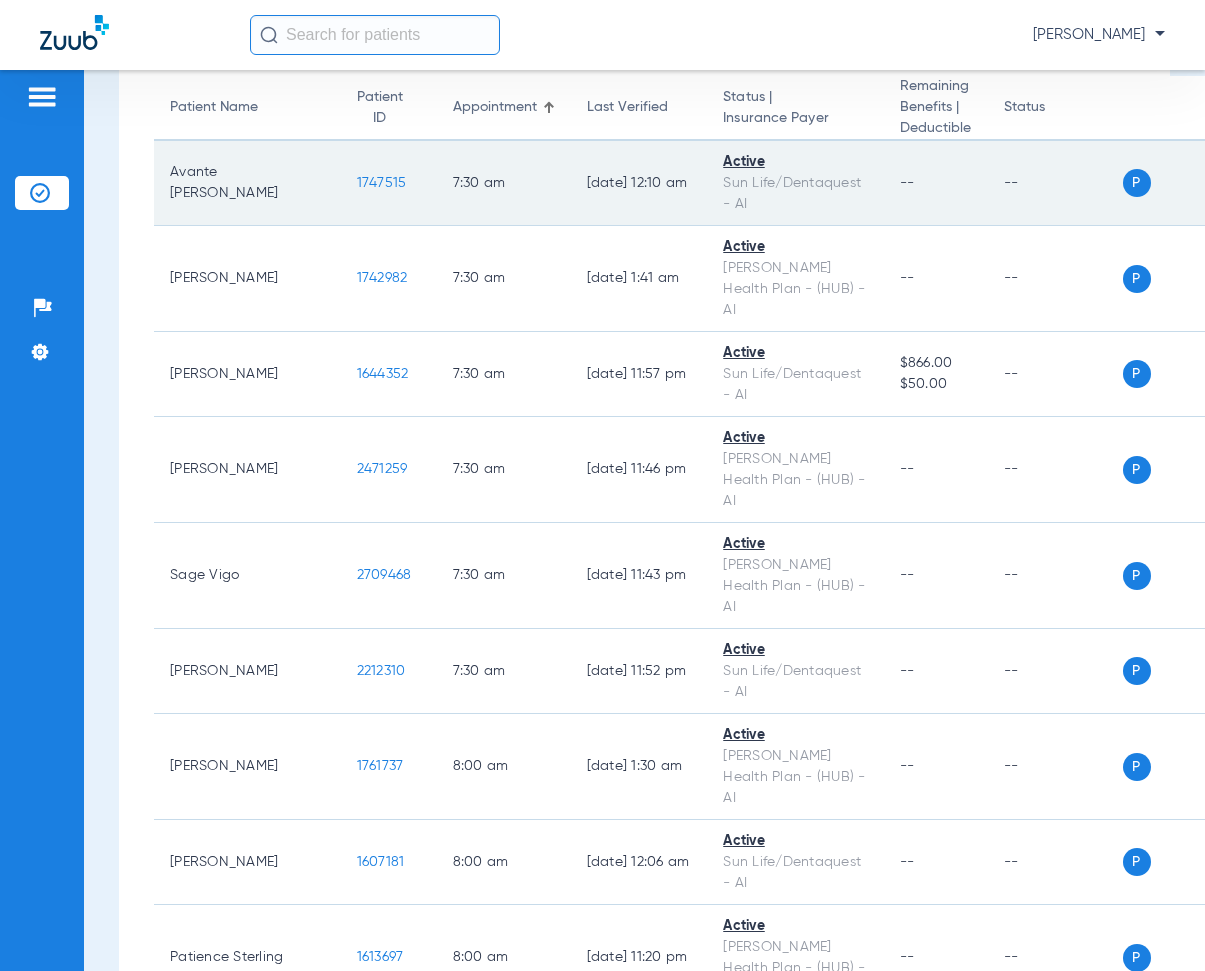 drag, startPoint x: 284, startPoint y: 191, endPoint x: 348, endPoint y: 204, distance: 65.30697 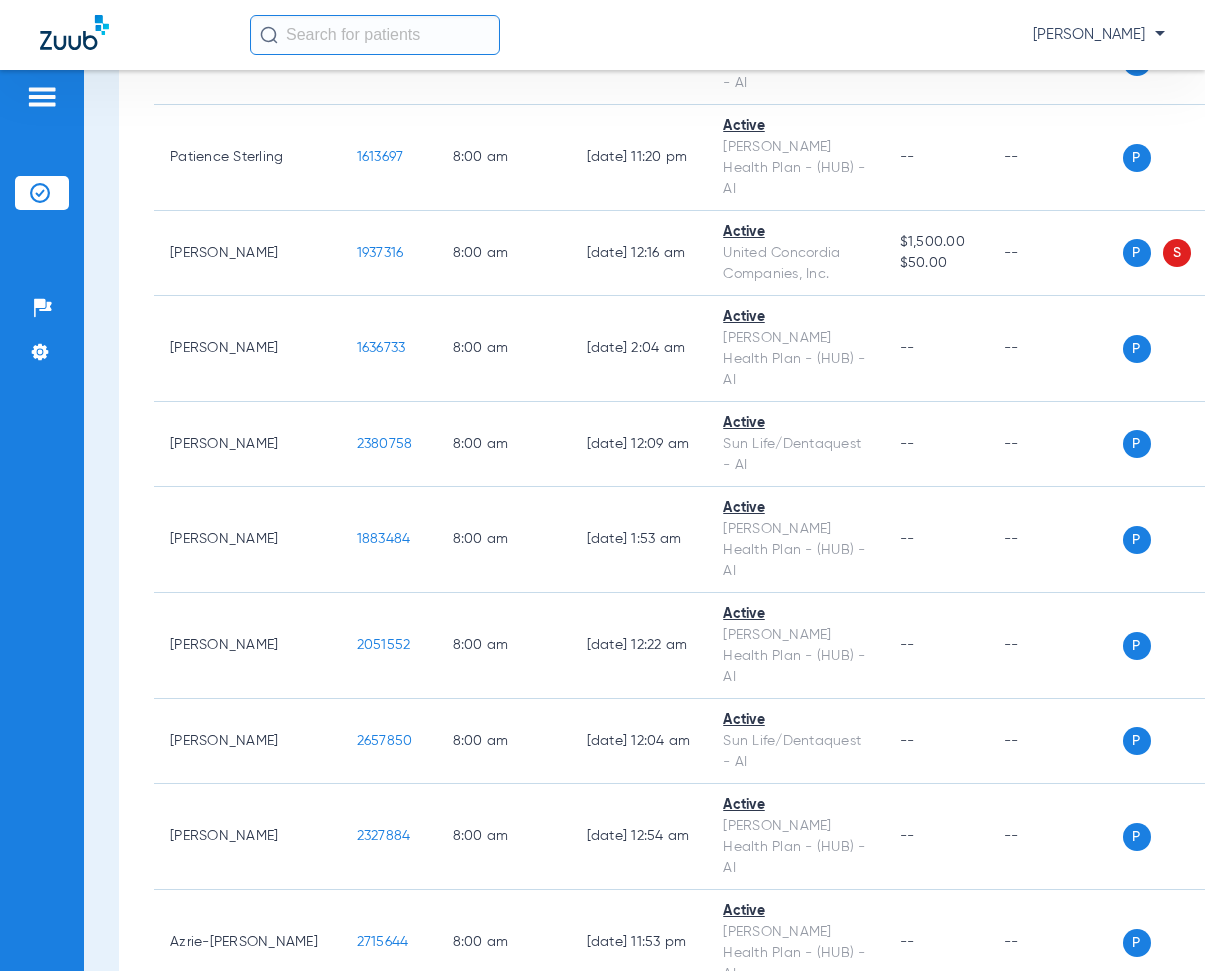 scroll, scrollTop: 900, scrollLeft: 0, axis: vertical 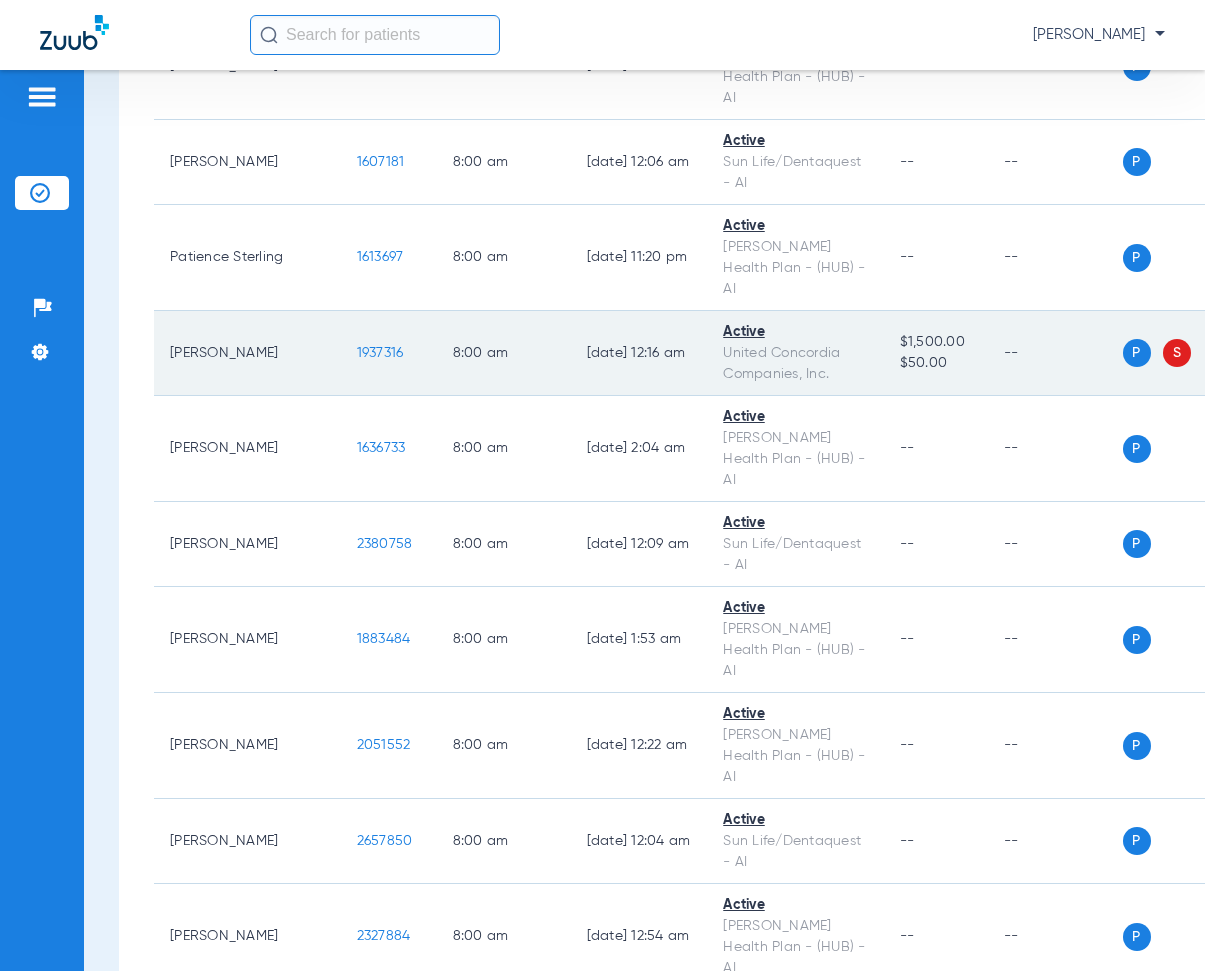 drag, startPoint x: 281, startPoint y: 329, endPoint x: 347, endPoint y: 345, distance: 67.911705 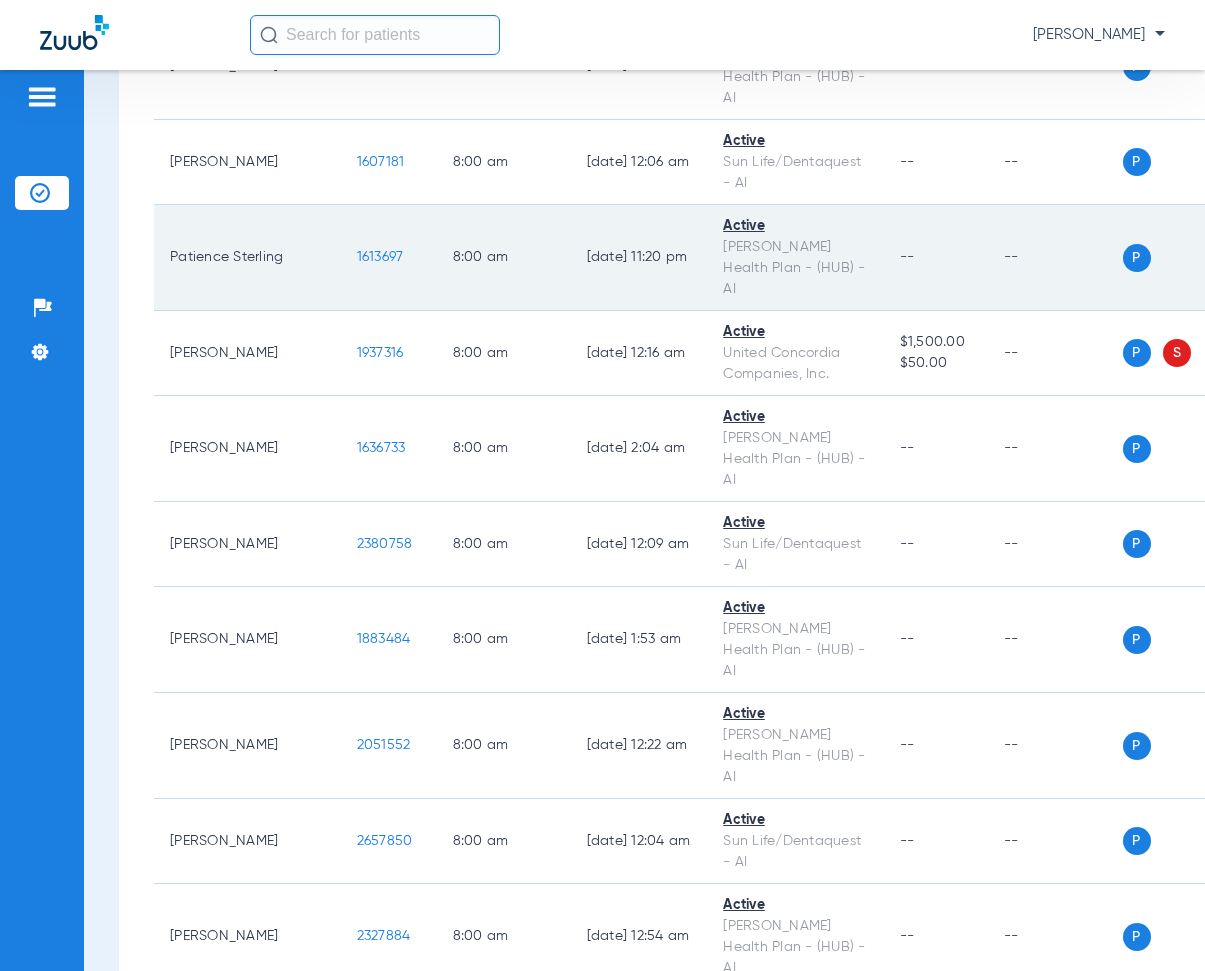 click on "1613697" 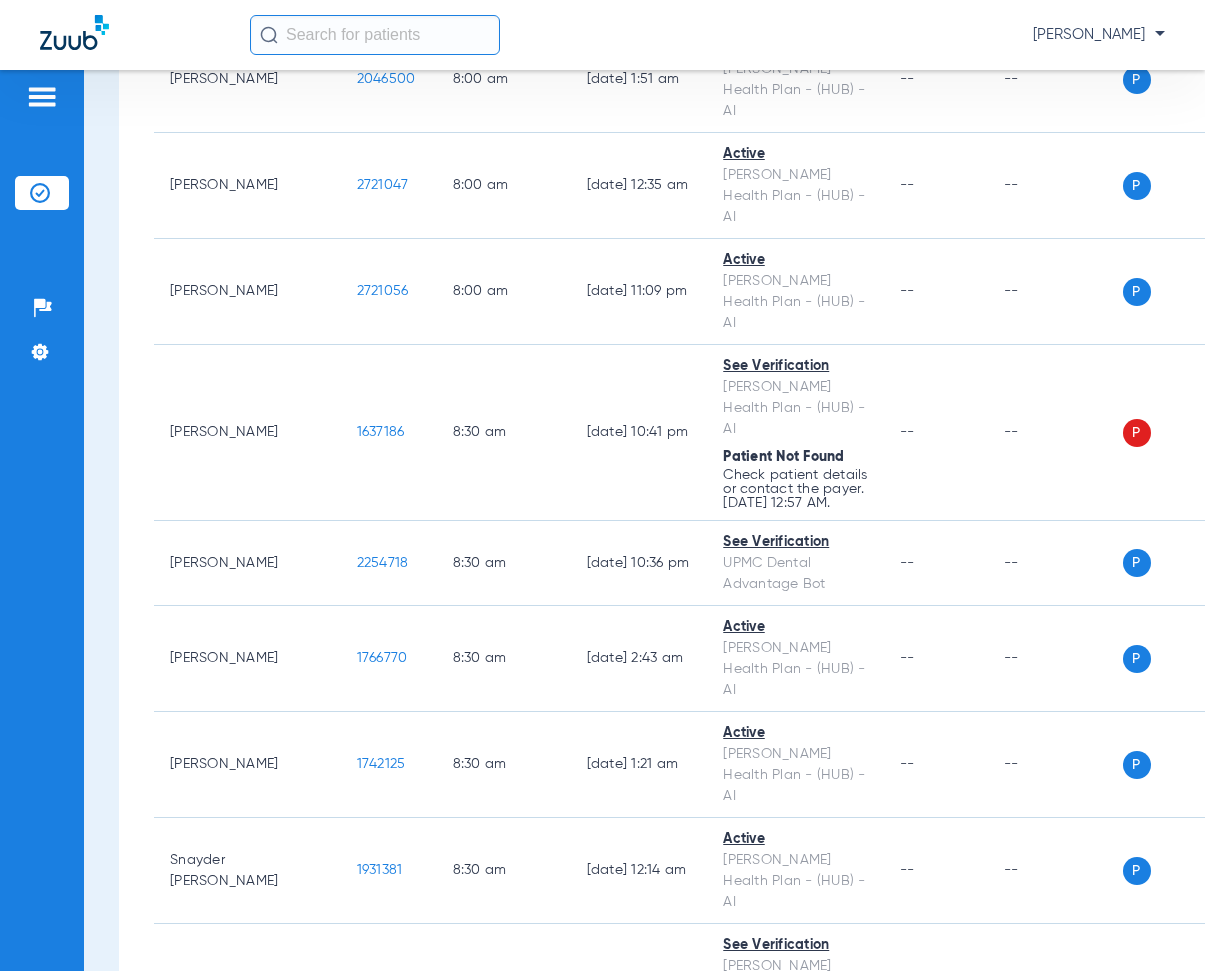 scroll, scrollTop: 2400, scrollLeft: 0, axis: vertical 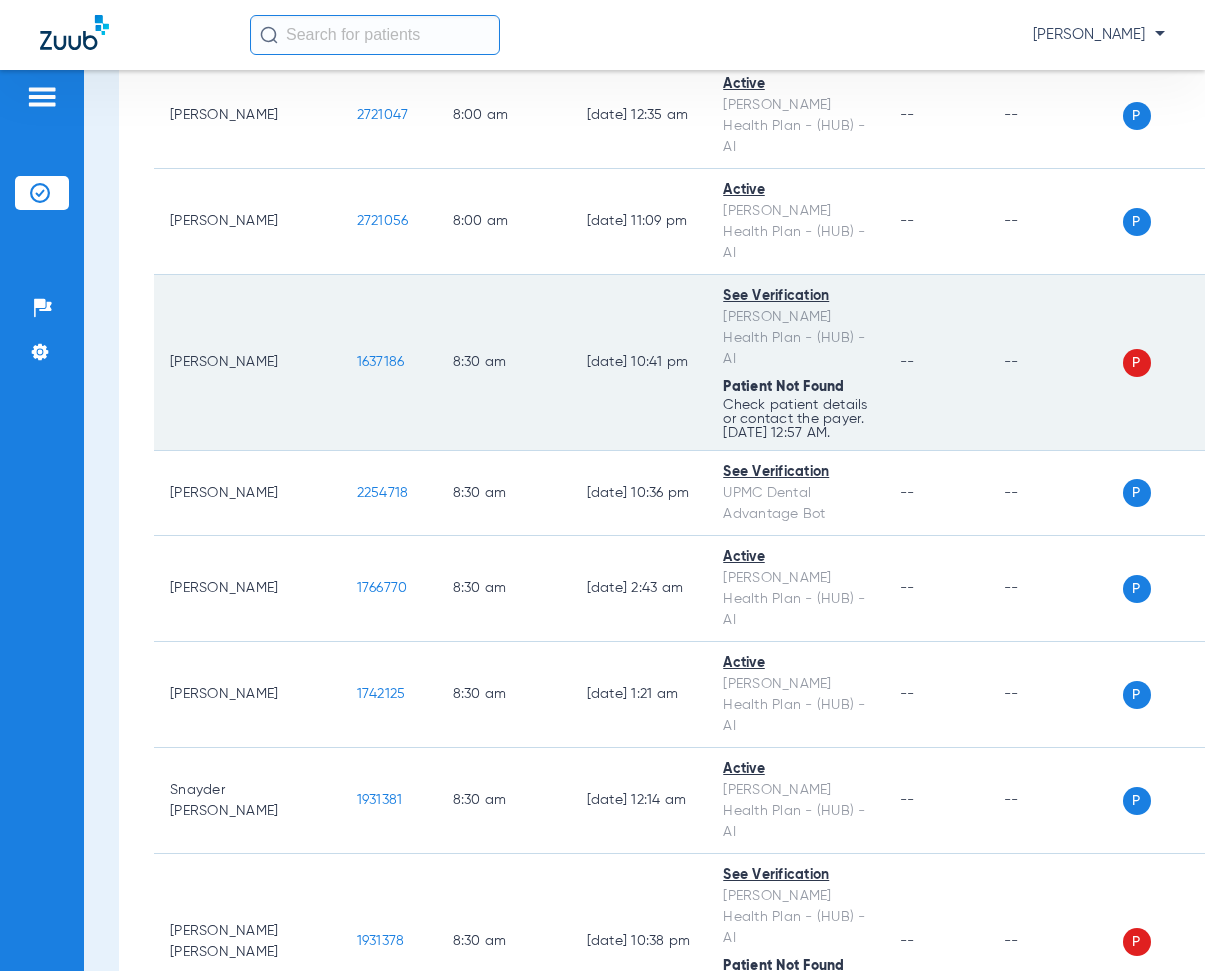 drag, startPoint x: 290, startPoint y: 249, endPoint x: 341, endPoint y: 210, distance: 64.202805 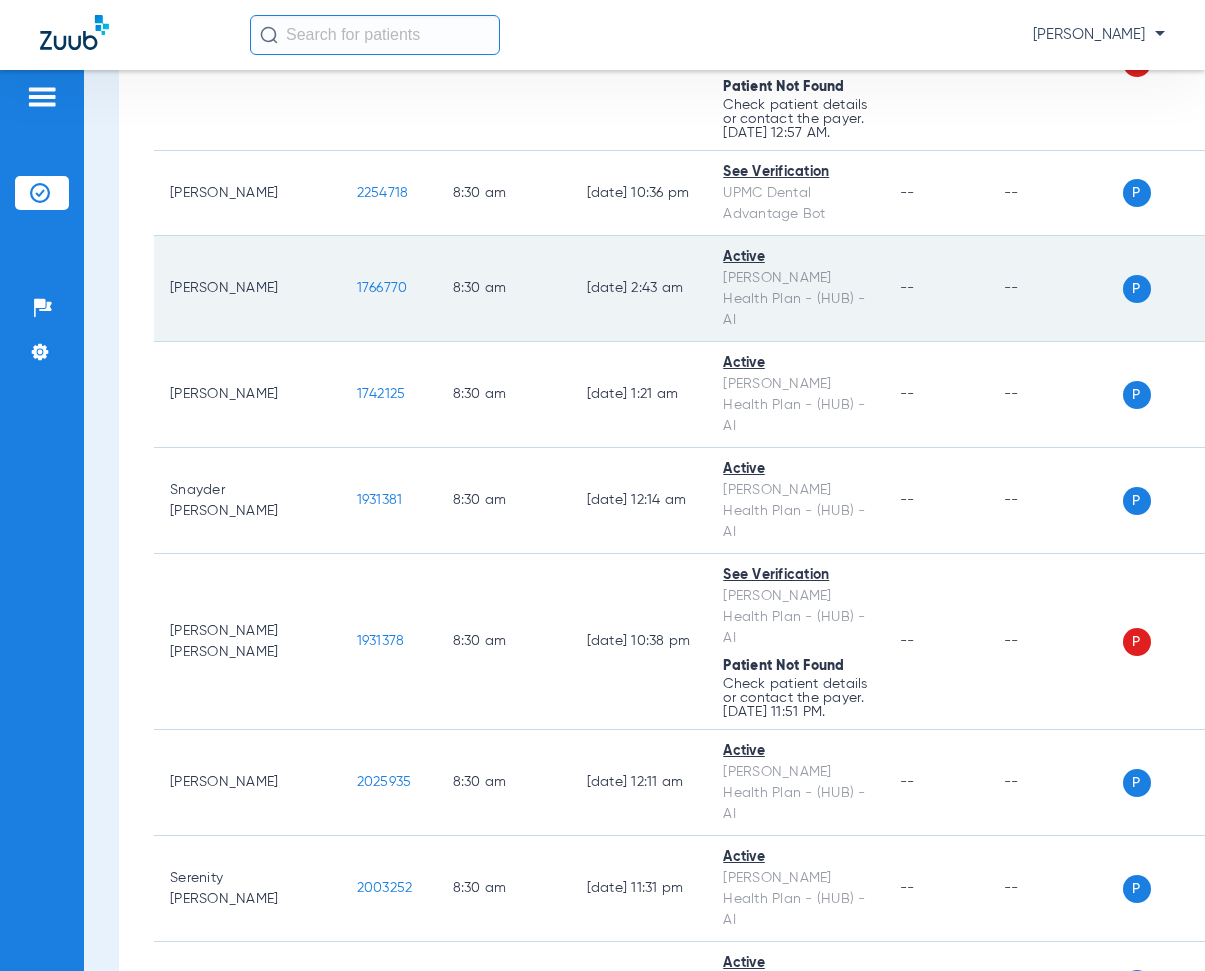 scroll, scrollTop: 2800, scrollLeft: 0, axis: vertical 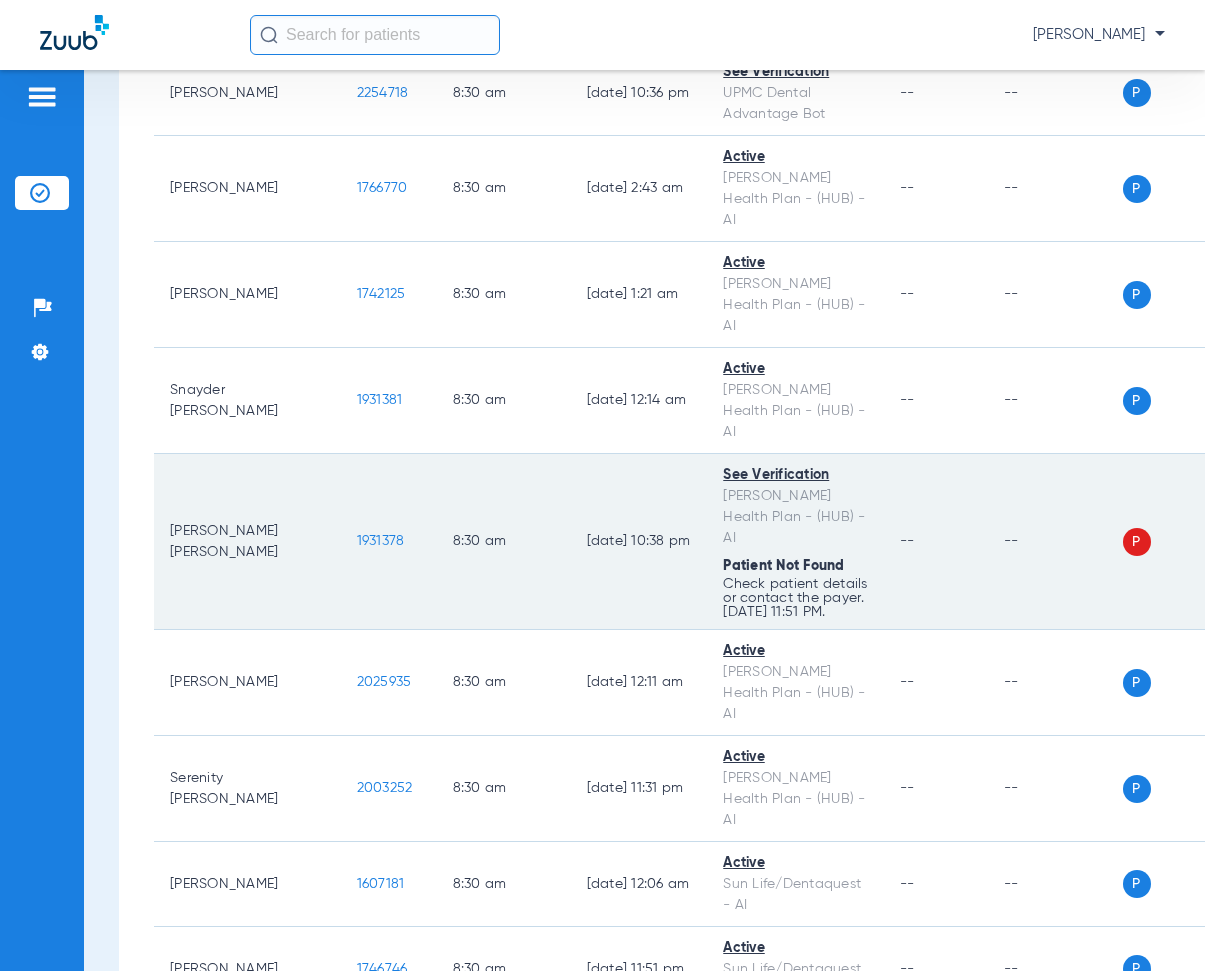 drag, startPoint x: 290, startPoint y: 394, endPoint x: 342, endPoint y: 345, distance: 71.44928 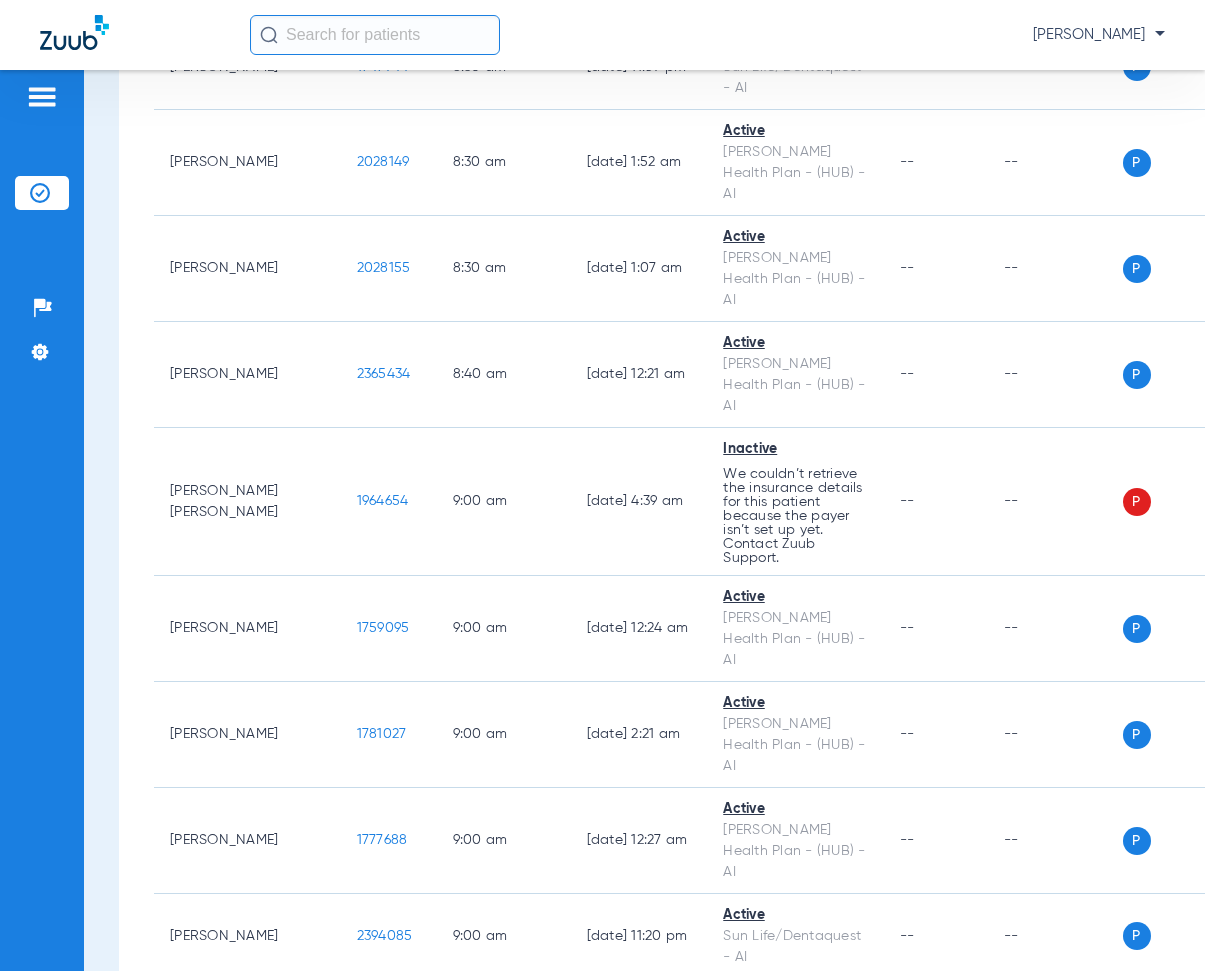 scroll, scrollTop: 3800, scrollLeft: 0, axis: vertical 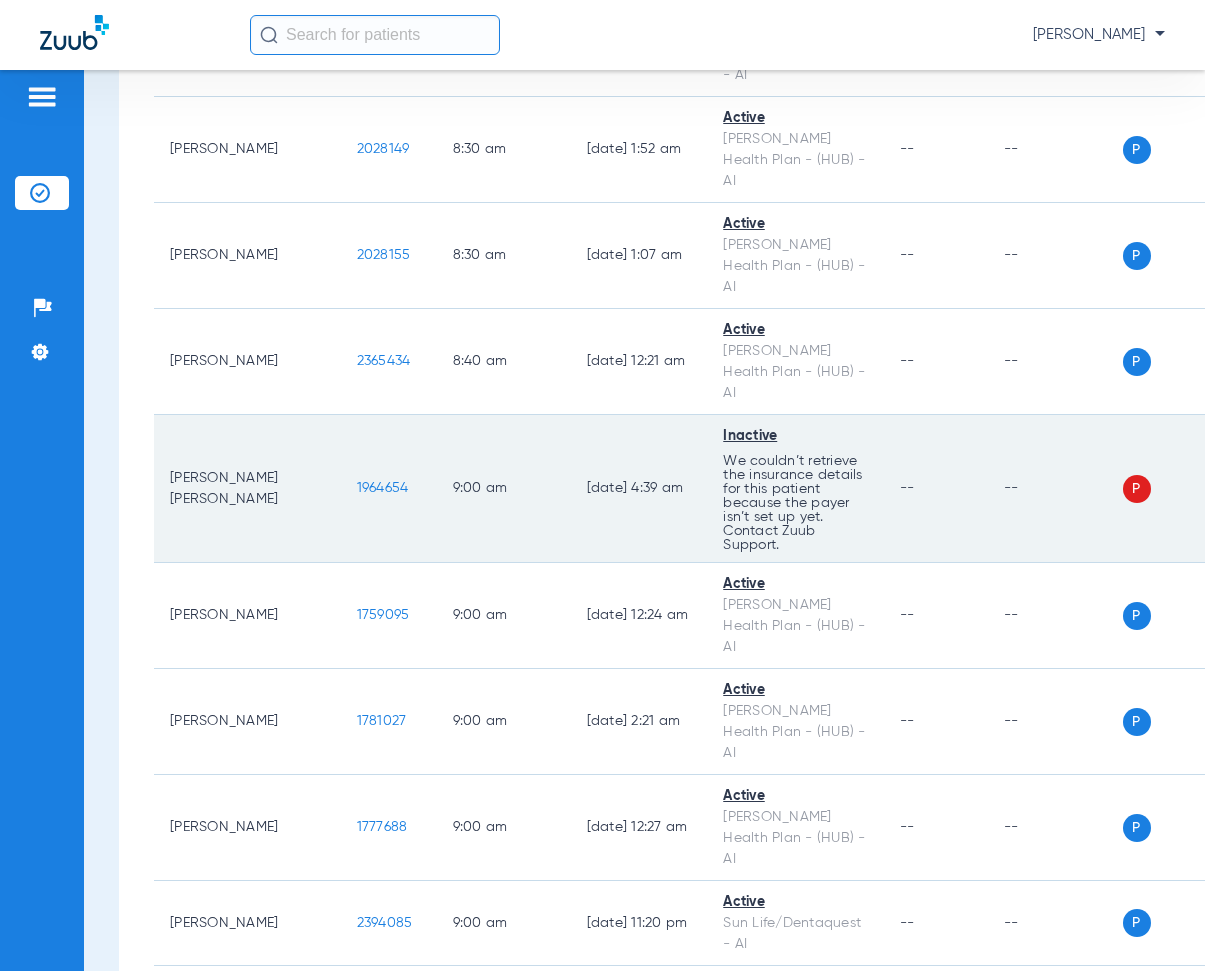 drag, startPoint x: 288, startPoint y: 319, endPoint x: 342, endPoint y: 319, distance: 54 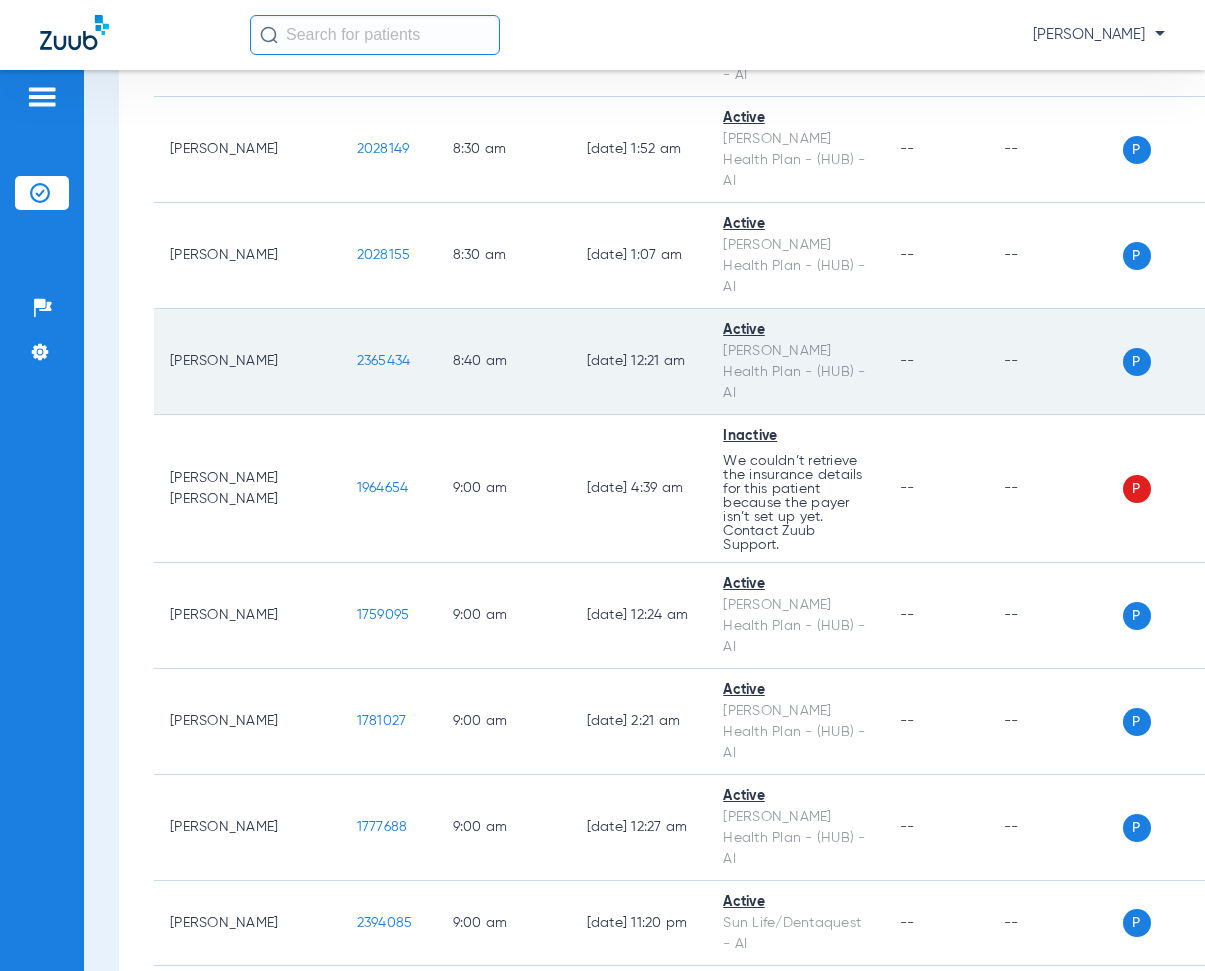 click on "8:40 AM" 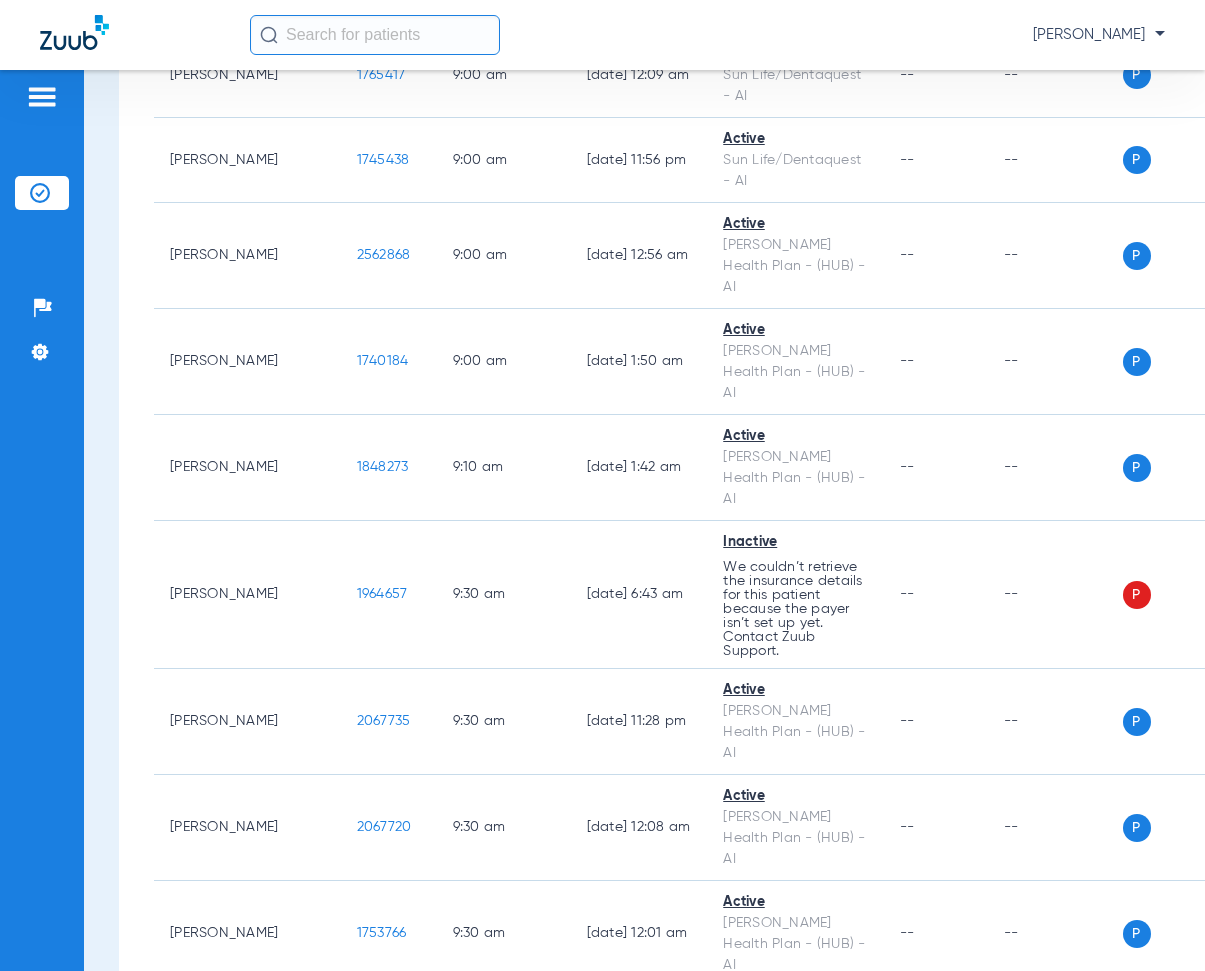 scroll, scrollTop: 5400, scrollLeft: 0, axis: vertical 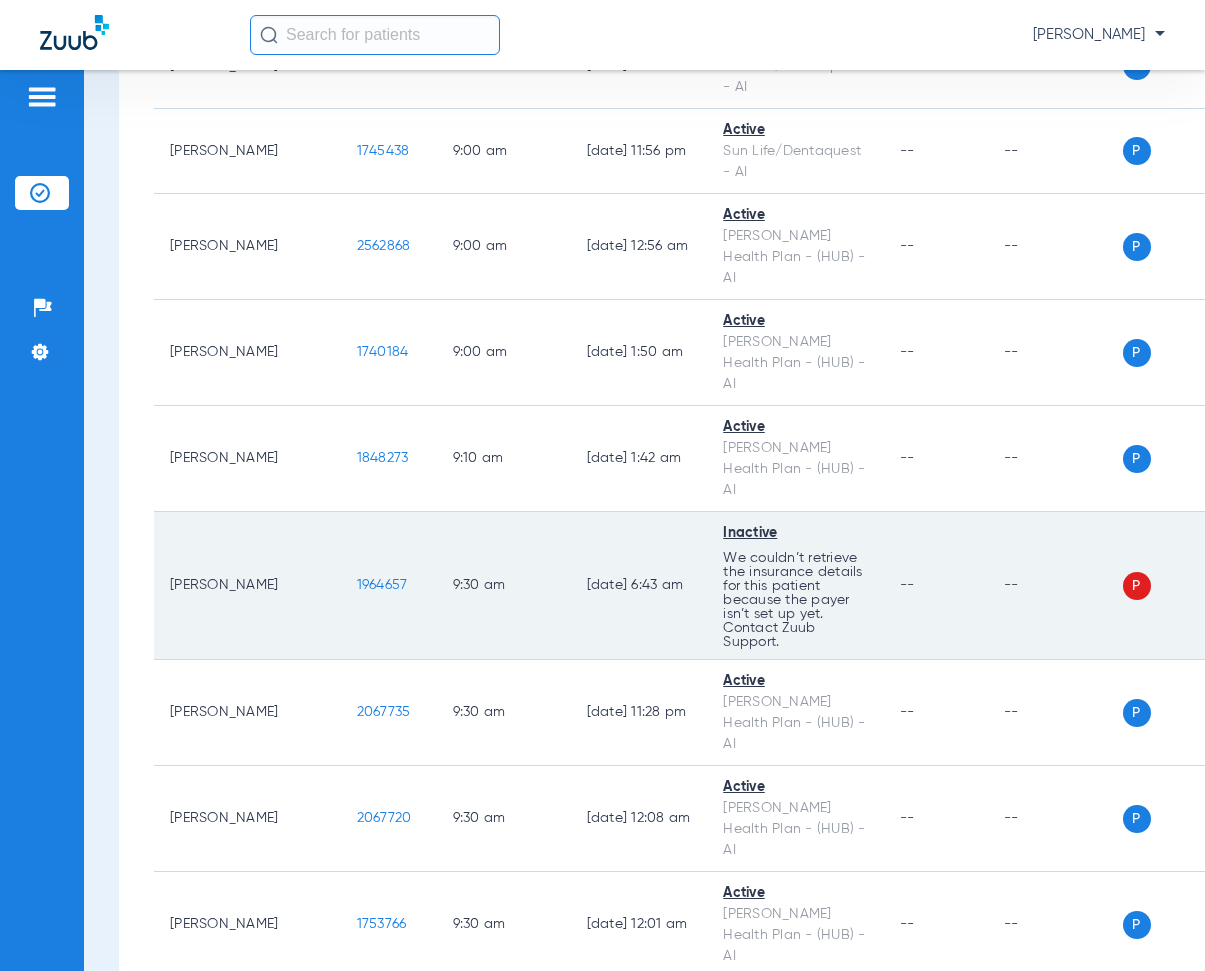 drag, startPoint x: 287, startPoint y: 390, endPoint x: 343, endPoint y: 390, distance: 56 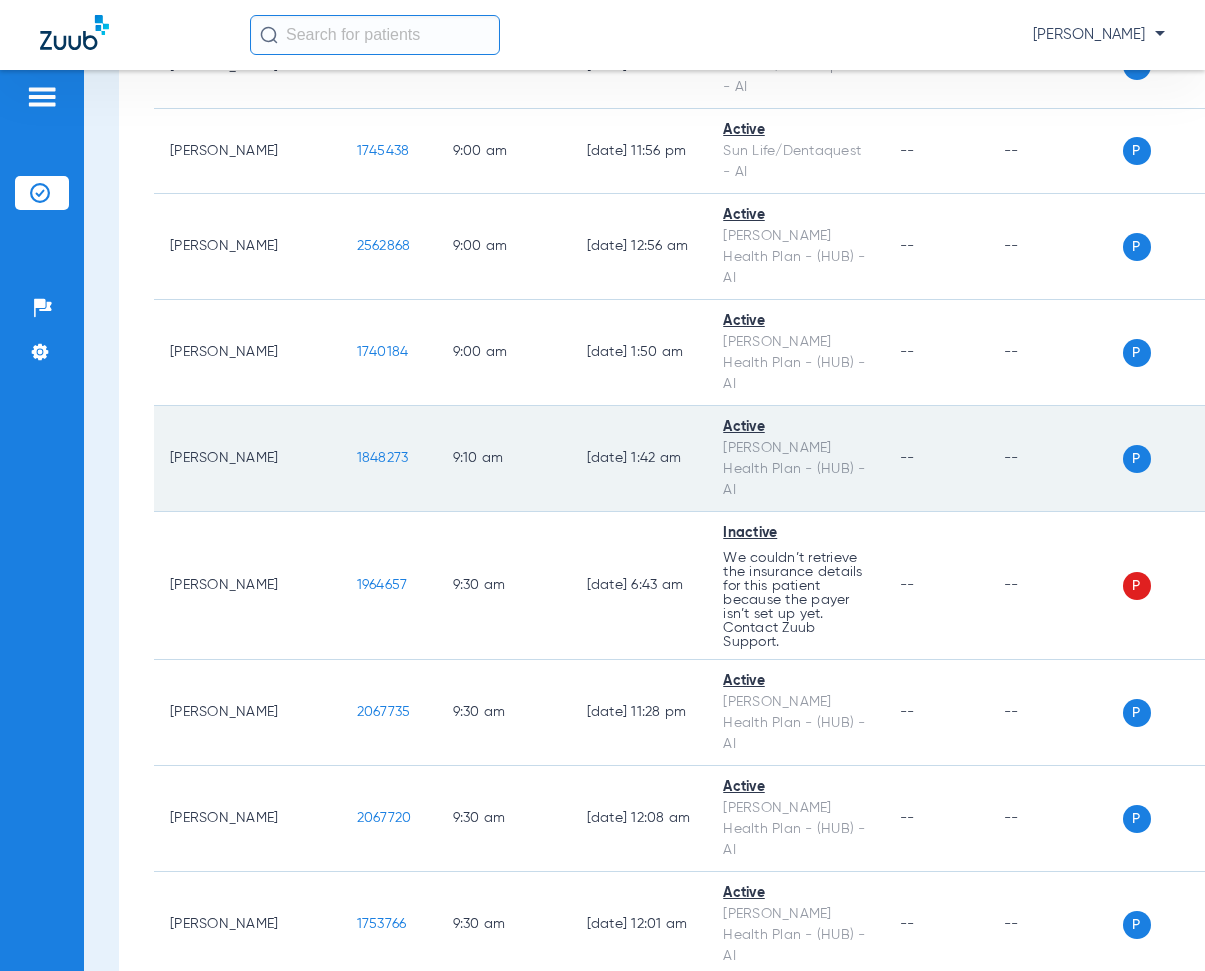 click on "9:10 AM" 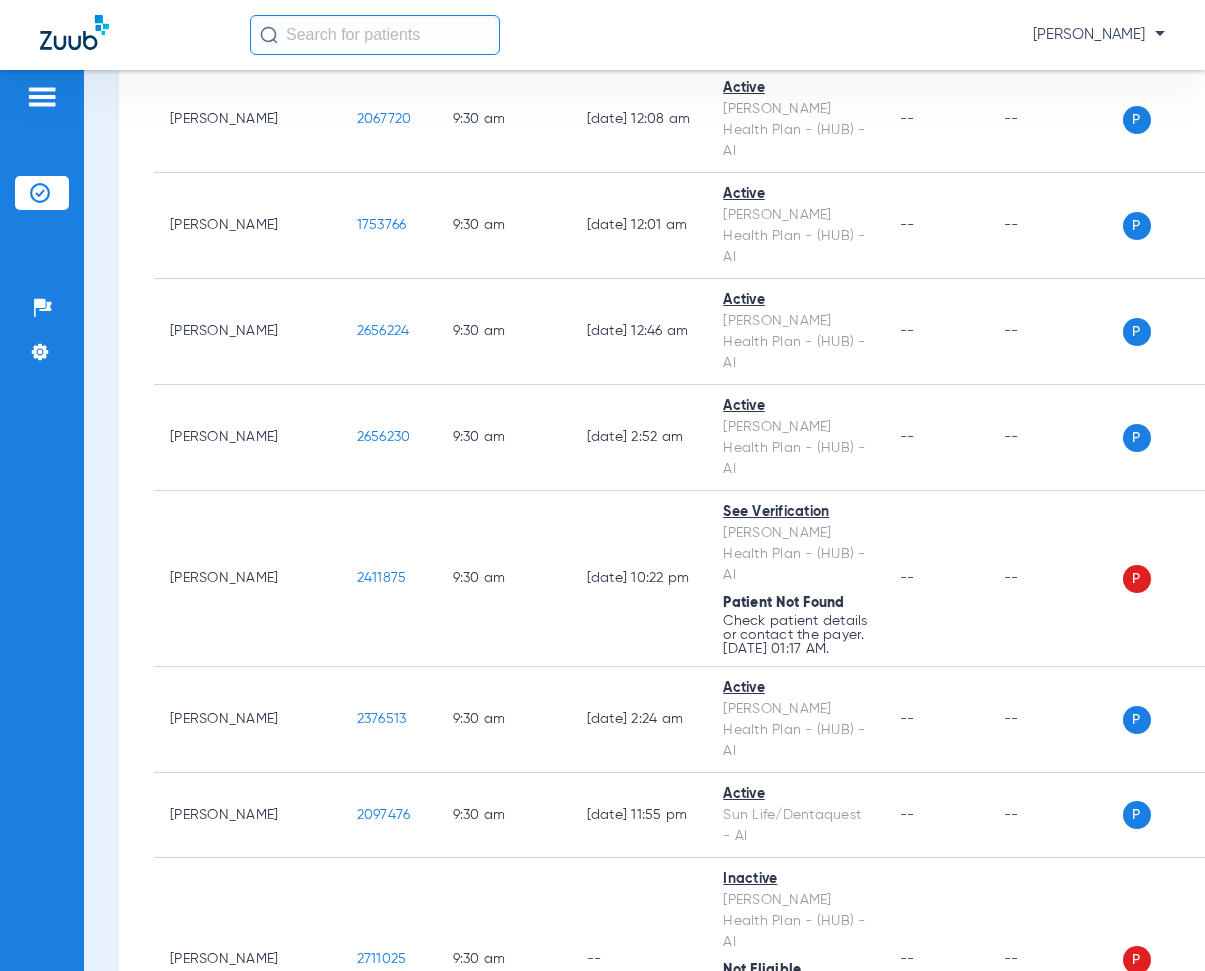 scroll, scrollTop: 6100, scrollLeft: 0, axis: vertical 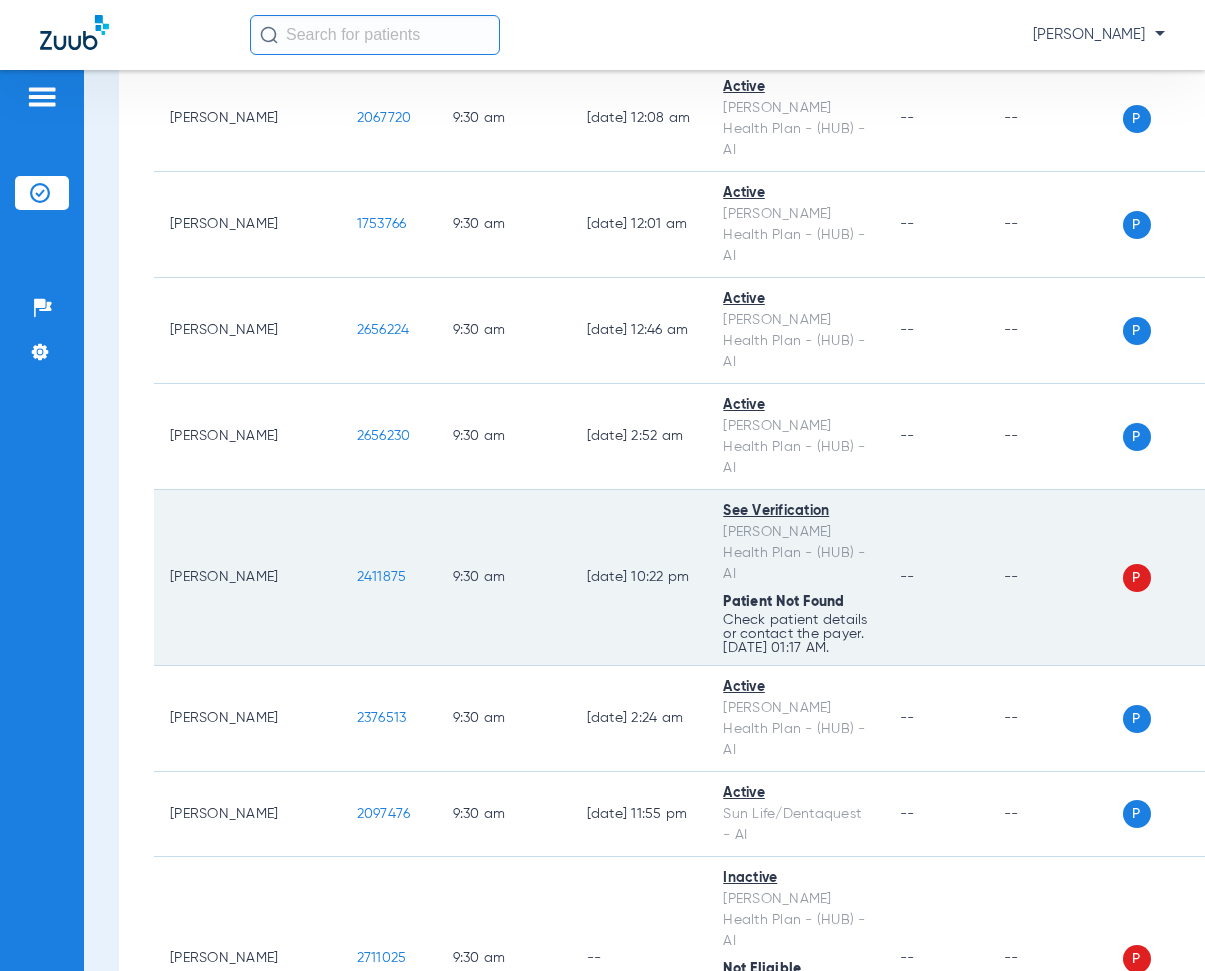 drag, startPoint x: 290, startPoint y: 296, endPoint x: 334, endPoint y: 272, distance: 50.119858 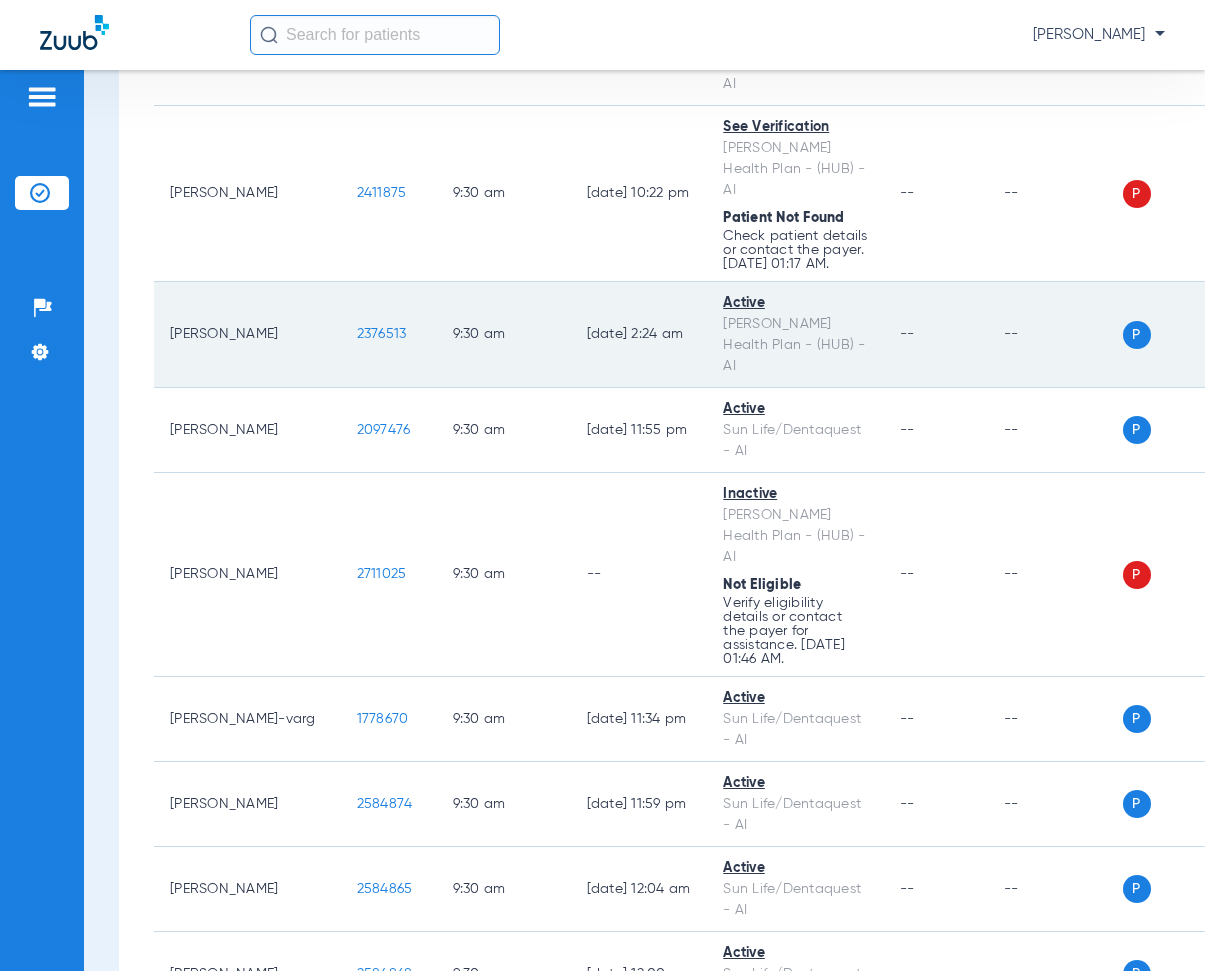 scroll, scrollTop: 6500, scrollLeft: 0, axis: vertical 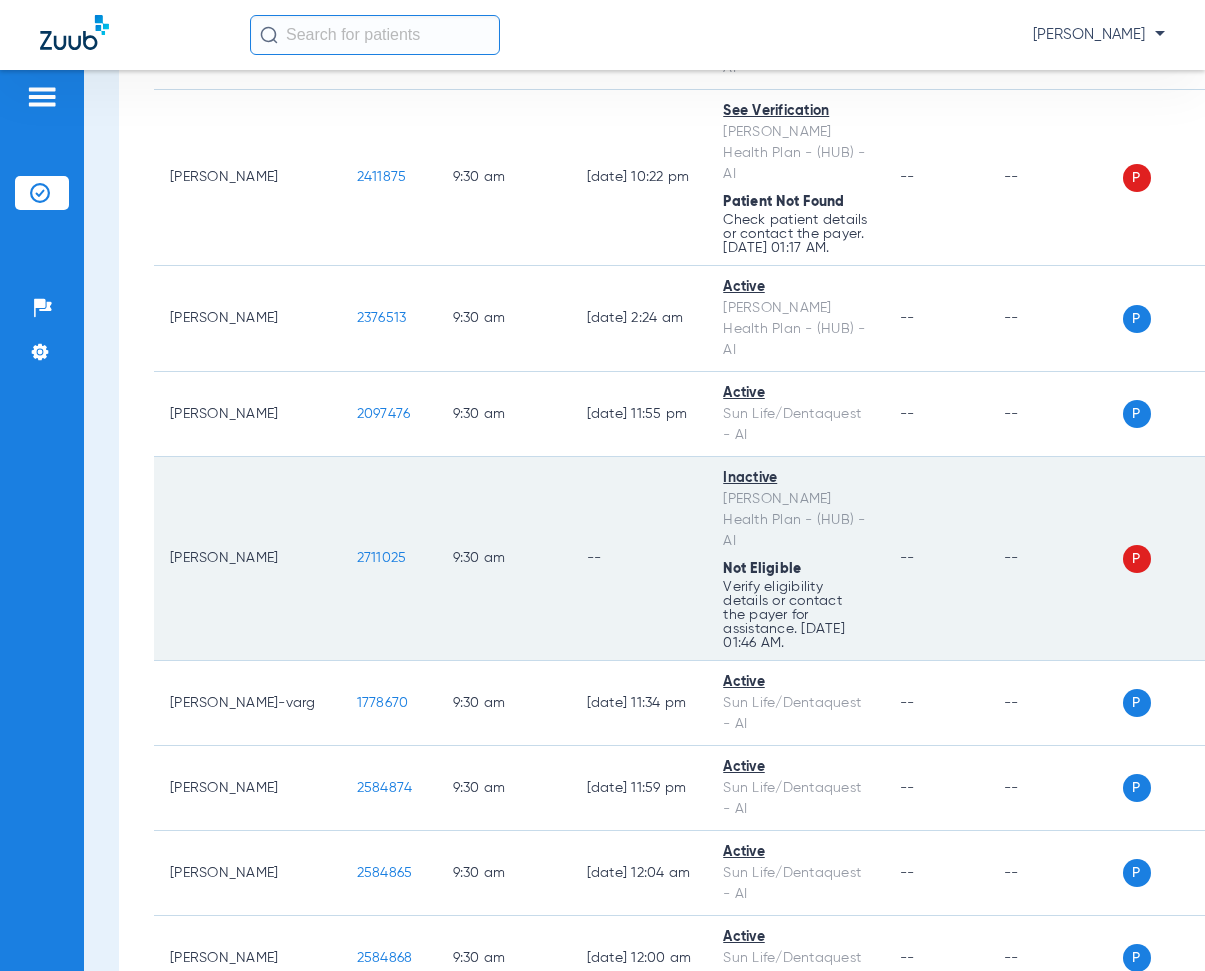 drag, startPoint x: 291, startPoint y: 298, endPoint x: 340, endPoint y: 257, distance: 63.89053 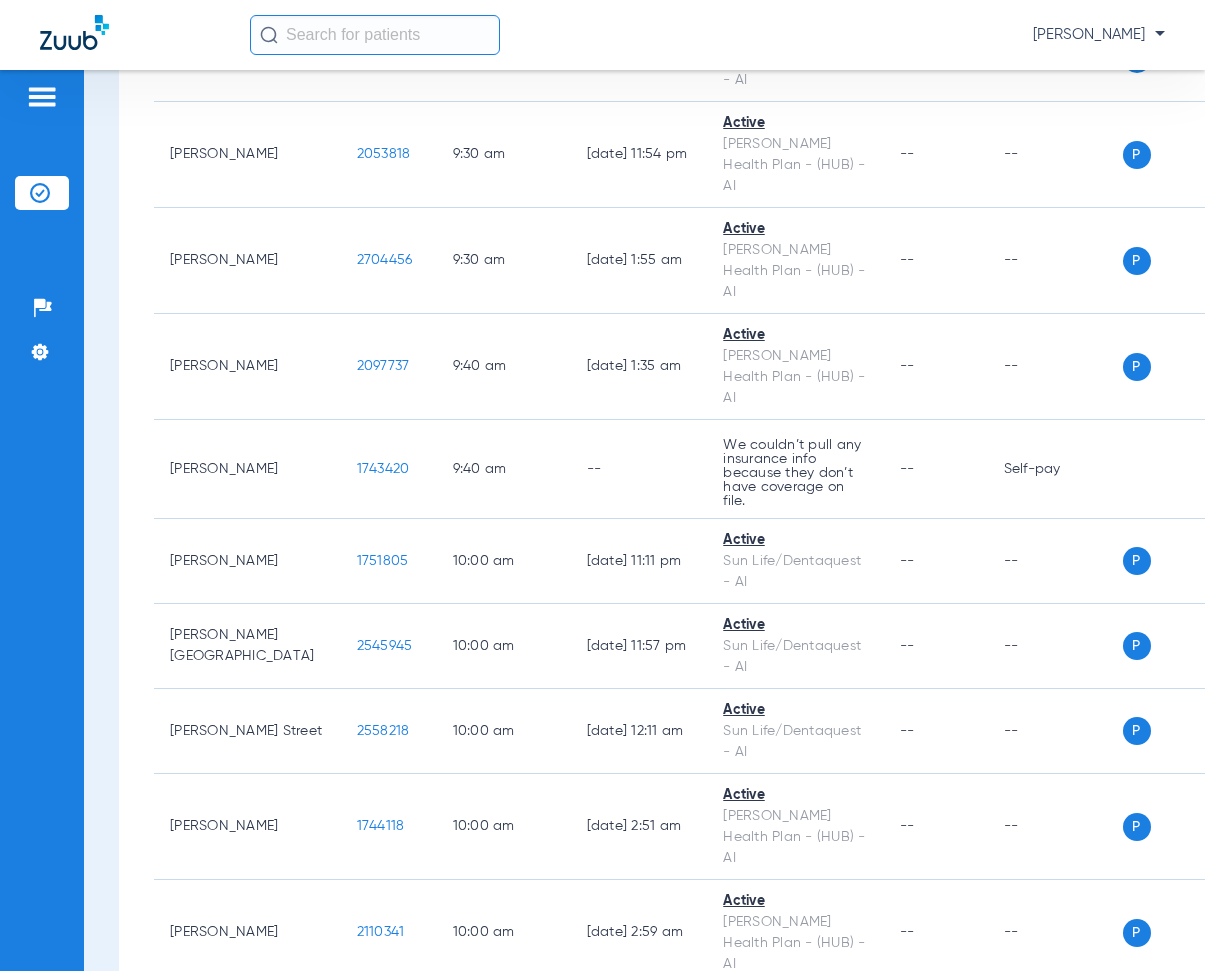 scroll, scrollTop: 7400, scrollLeft: 0, axis: vertical 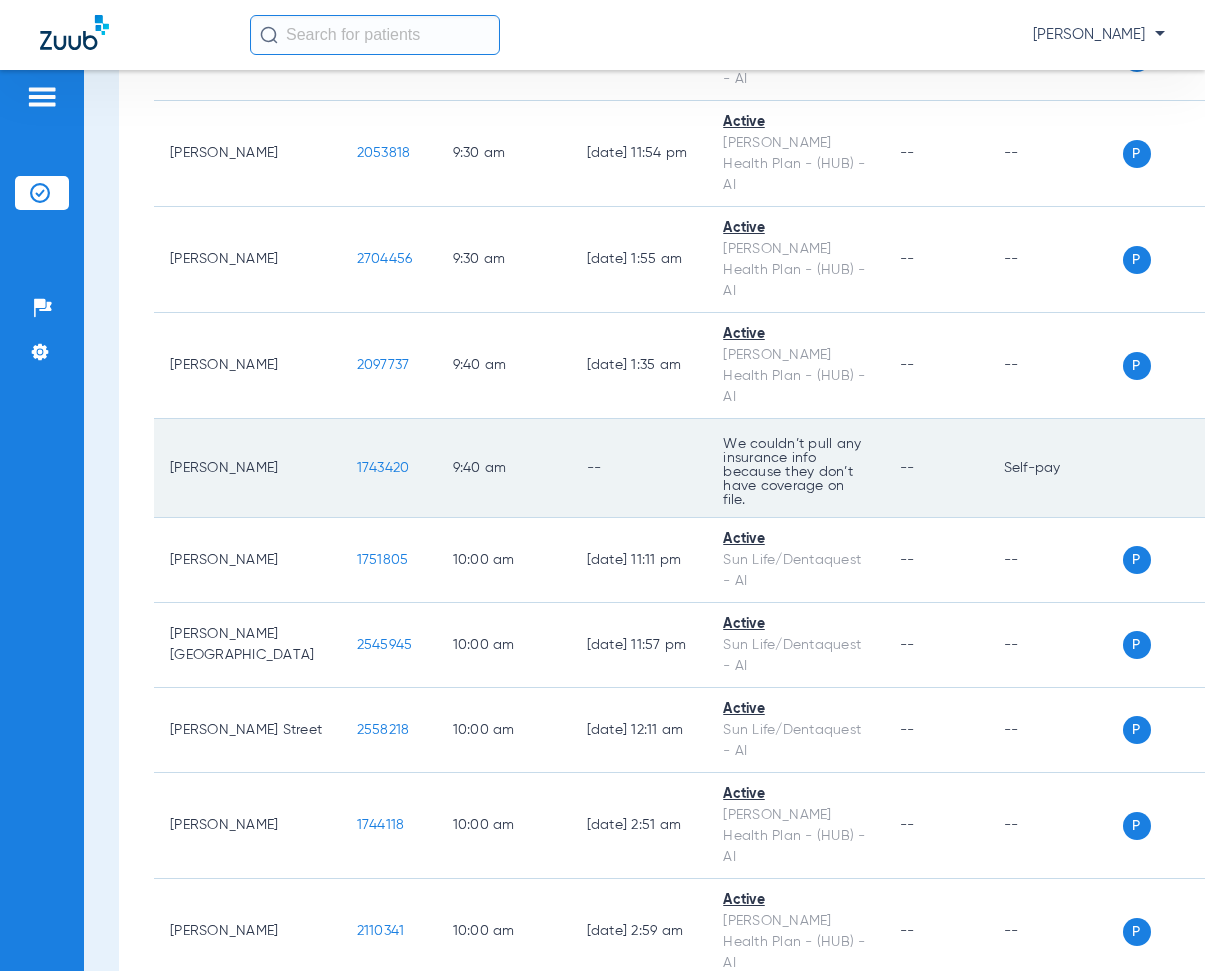 drag, startPoint x: 284, startPoint y: 230, endPoint x: 354, endPoint y: 242, distance: 71.021126 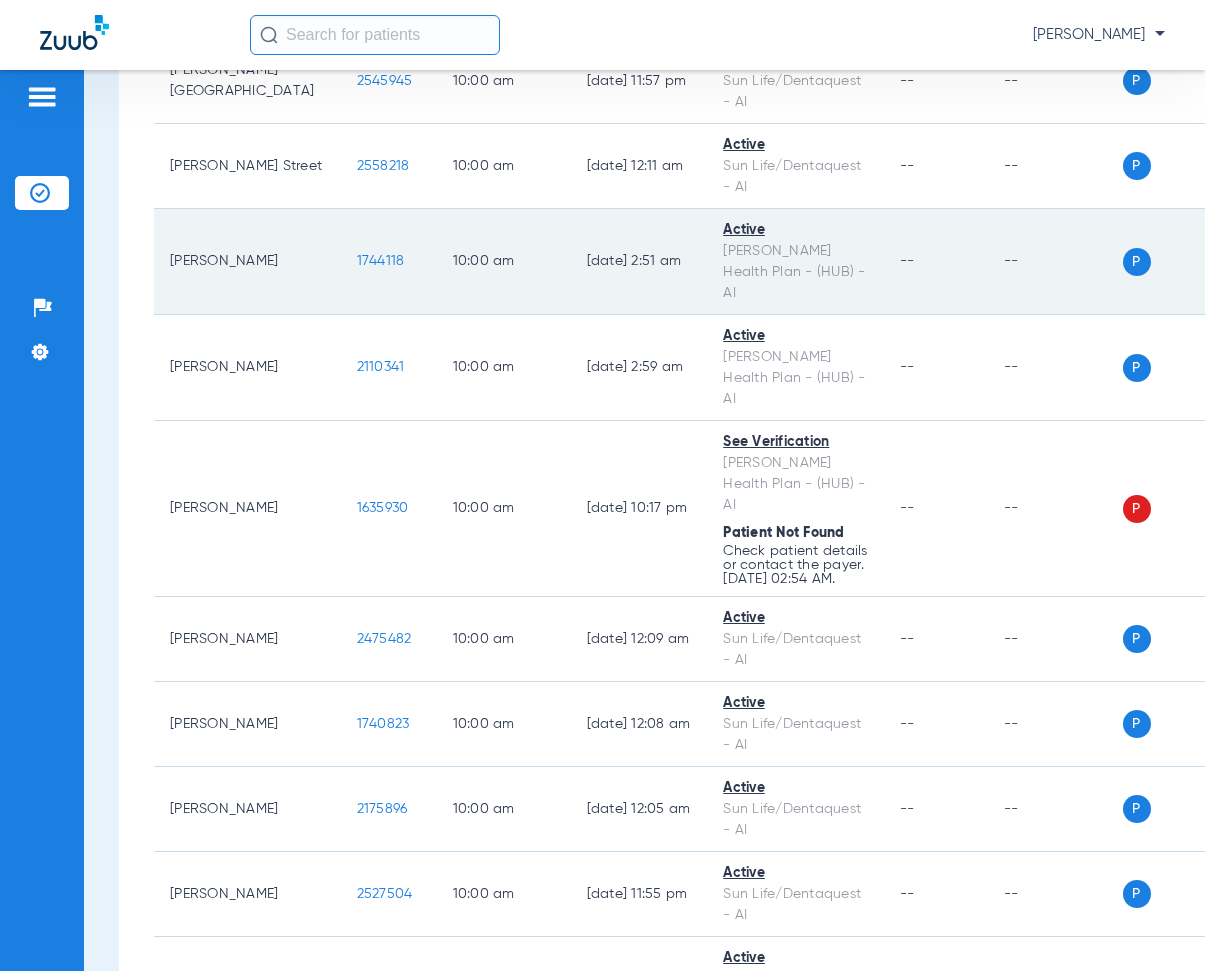 scroll, scrollTop: 8000, scrollLeft: 0, axis: vertical 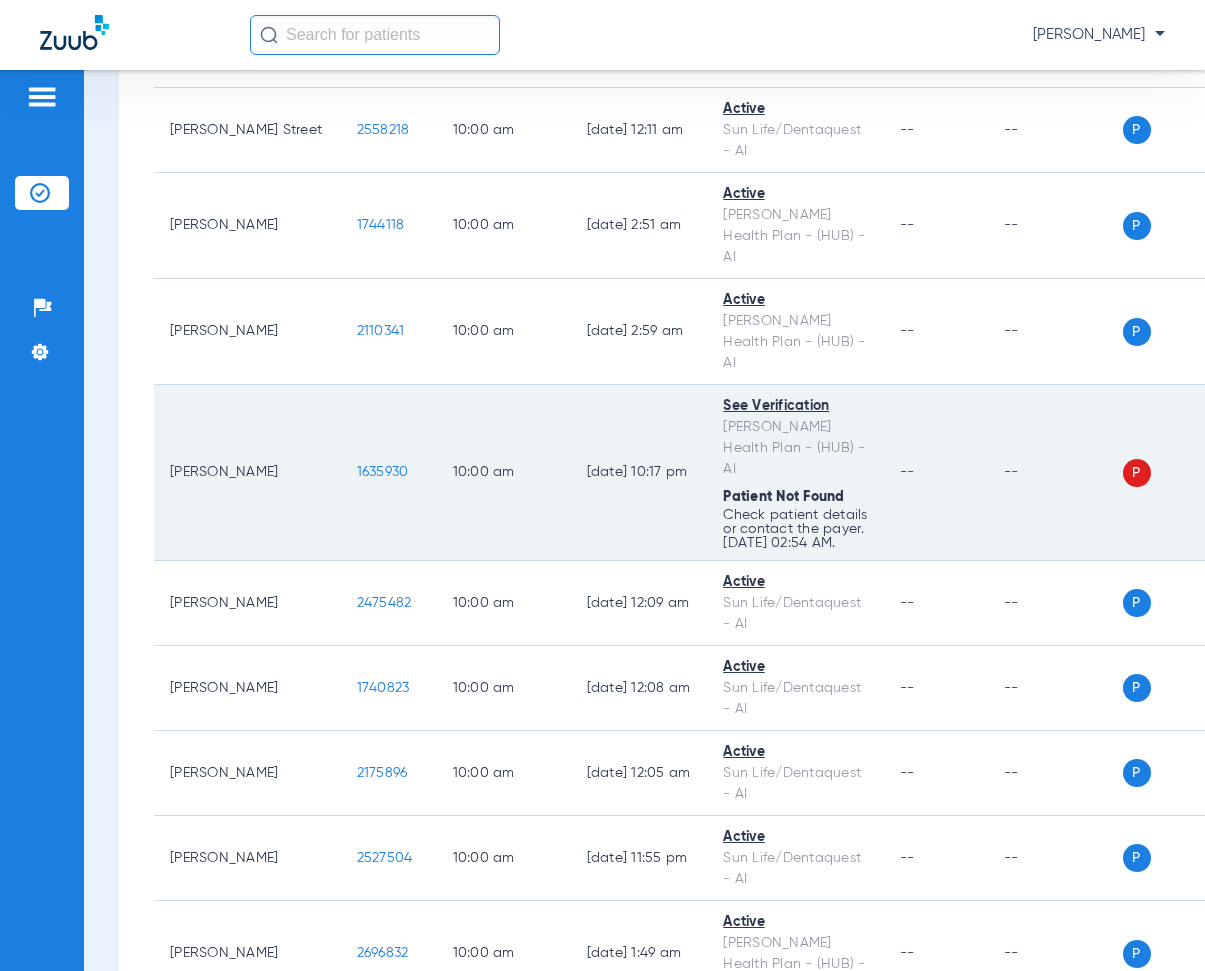 drag, startPoint x: 290, startPoint y: 271, endPoint x: 348, endPoint y: 277, distance: 58.30952 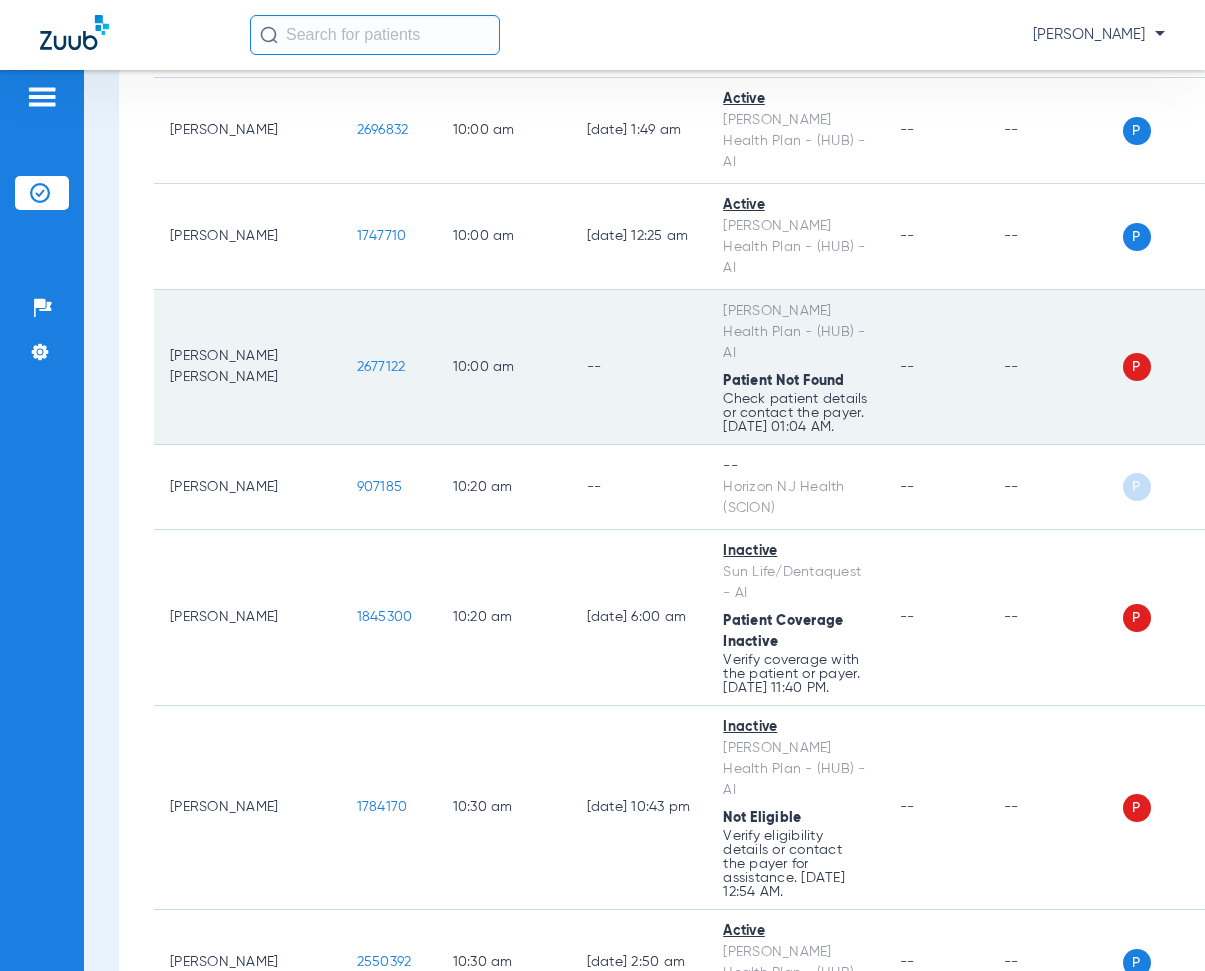 scroll, scrollTop: 8800, scrollLeft: 0, axis: vertical 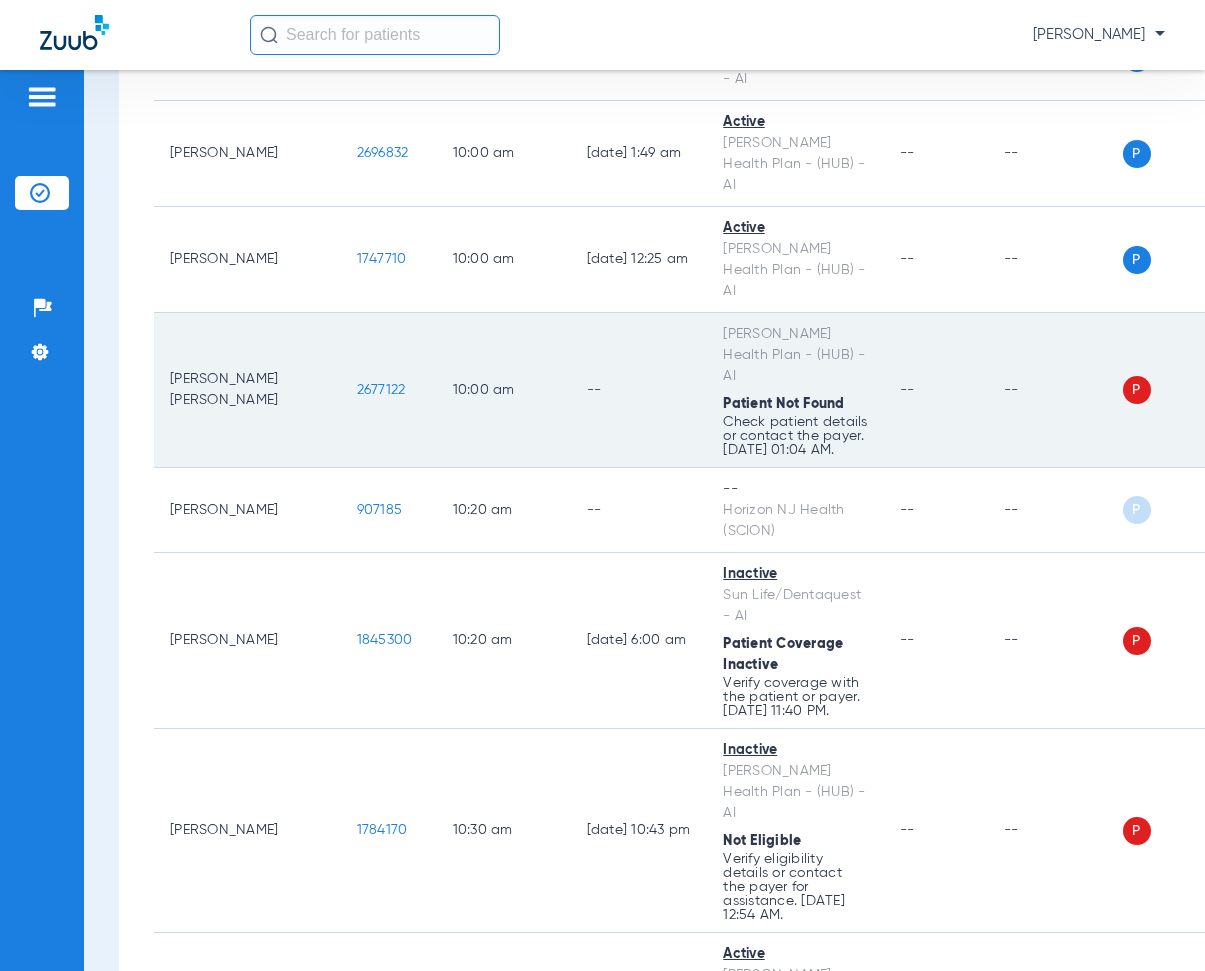 drag, startPoint x: 285, startPoint y: 255, endPoint x: 339, endPoint y: 250, distance: 54.230988 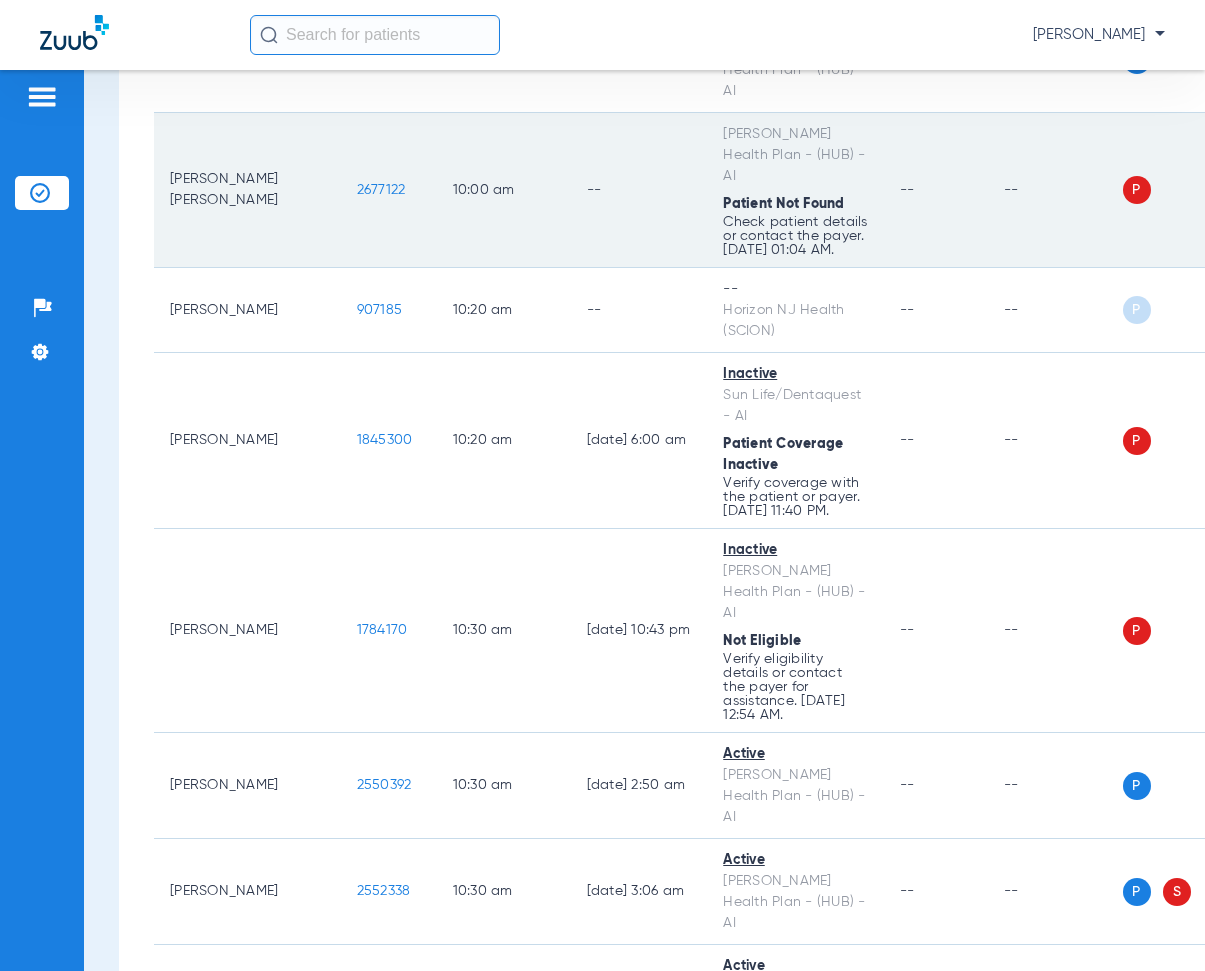 scroll, scrollTop: 9100, scrollLeft: 0, axis: vertical 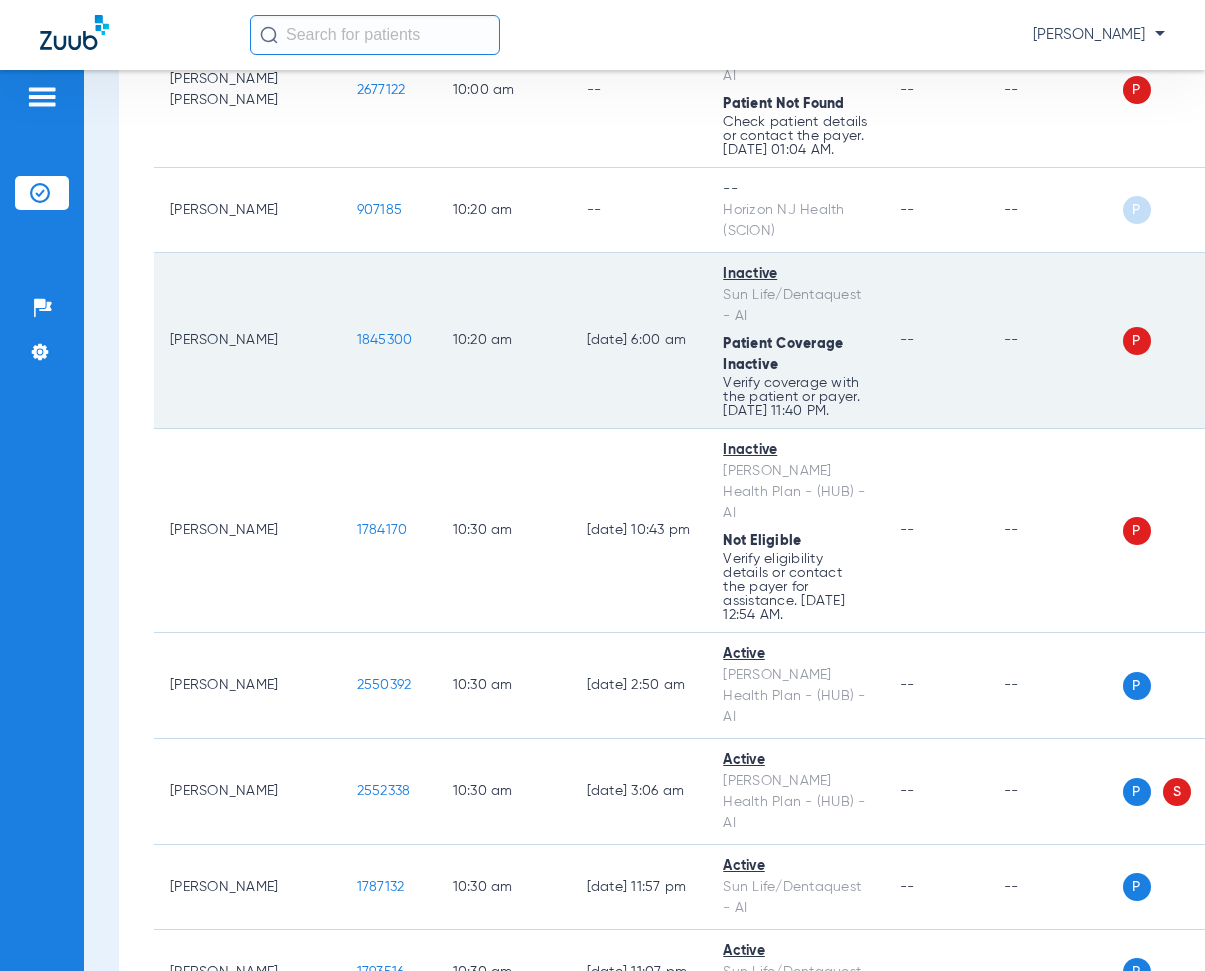 drag, startPoint x: 287, startPoint y: 258, endPoint x: 379, endPoint y: 269, distance: 92.65527 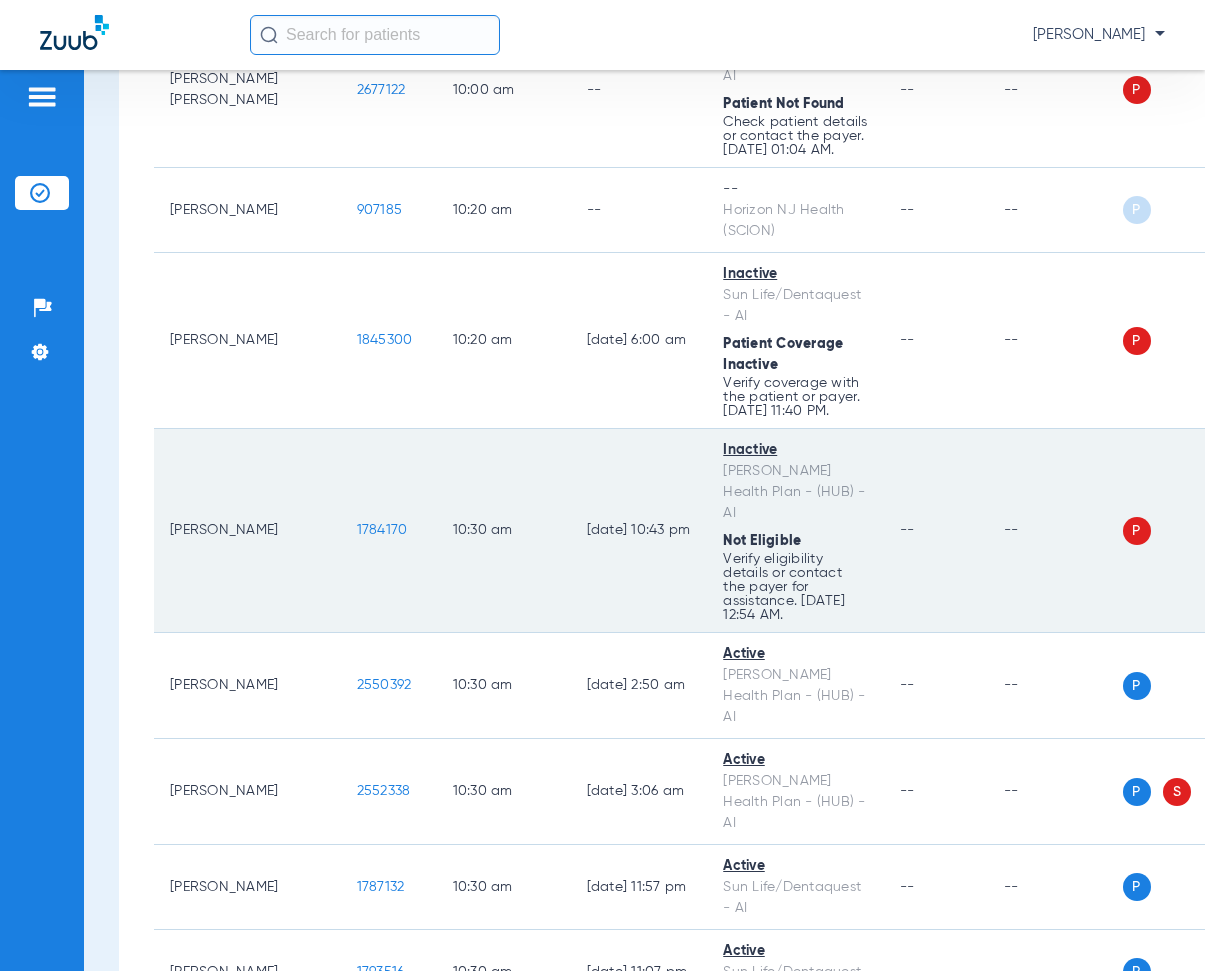drag, startPoint x: 289, startPoint y: 481, endPoint x: 335, endPoint y: 488, distance: 46.52956 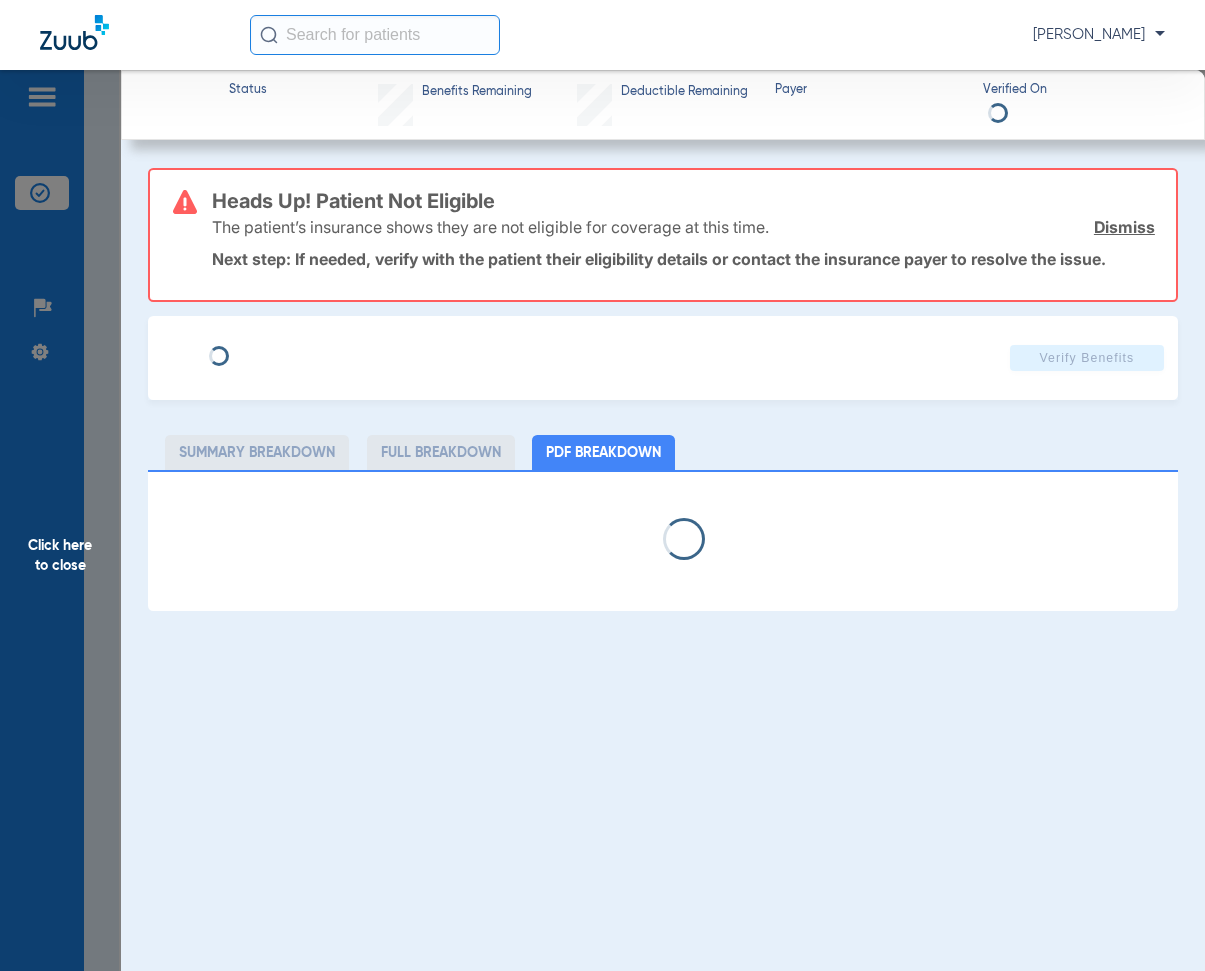 drag, startPoint x: 335, startPoint y: 488, endPoint x: 199, endPoint y: 597, distance: 174.29 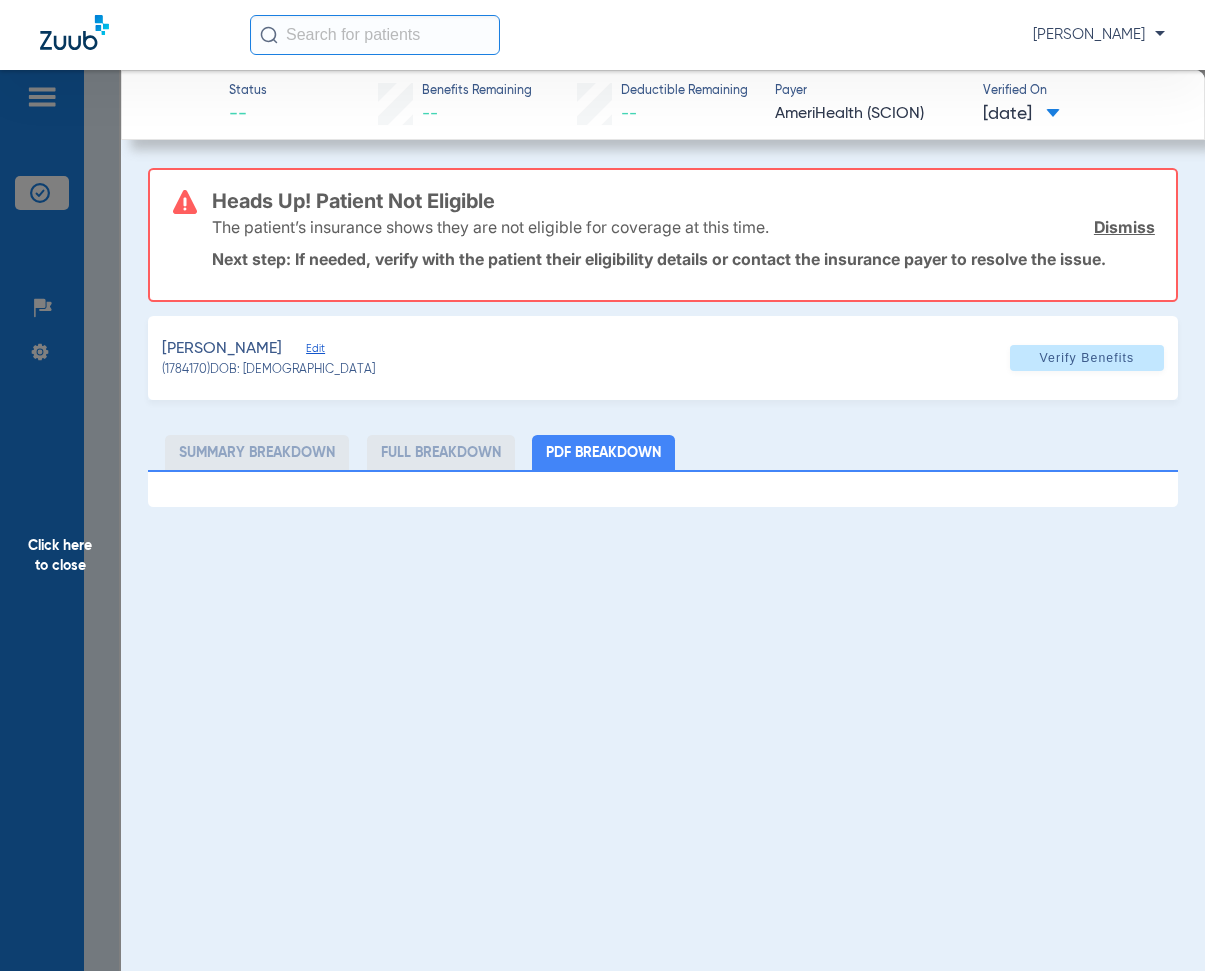 click on "Click here to close" 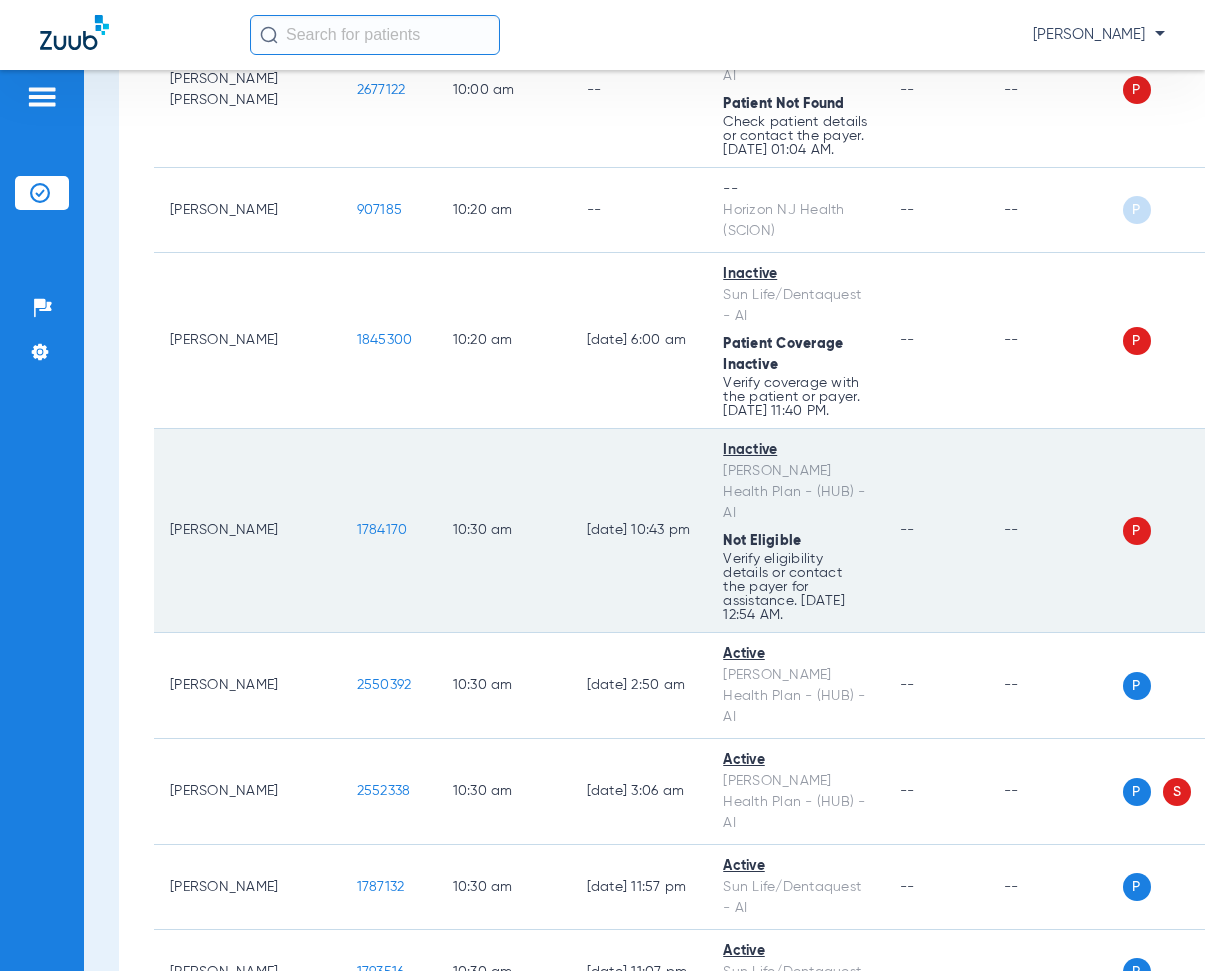 drag, startPoint x: 290, startPoint y: 482, endPoint x: 340, endPoint y: 488, distance: 50.358715 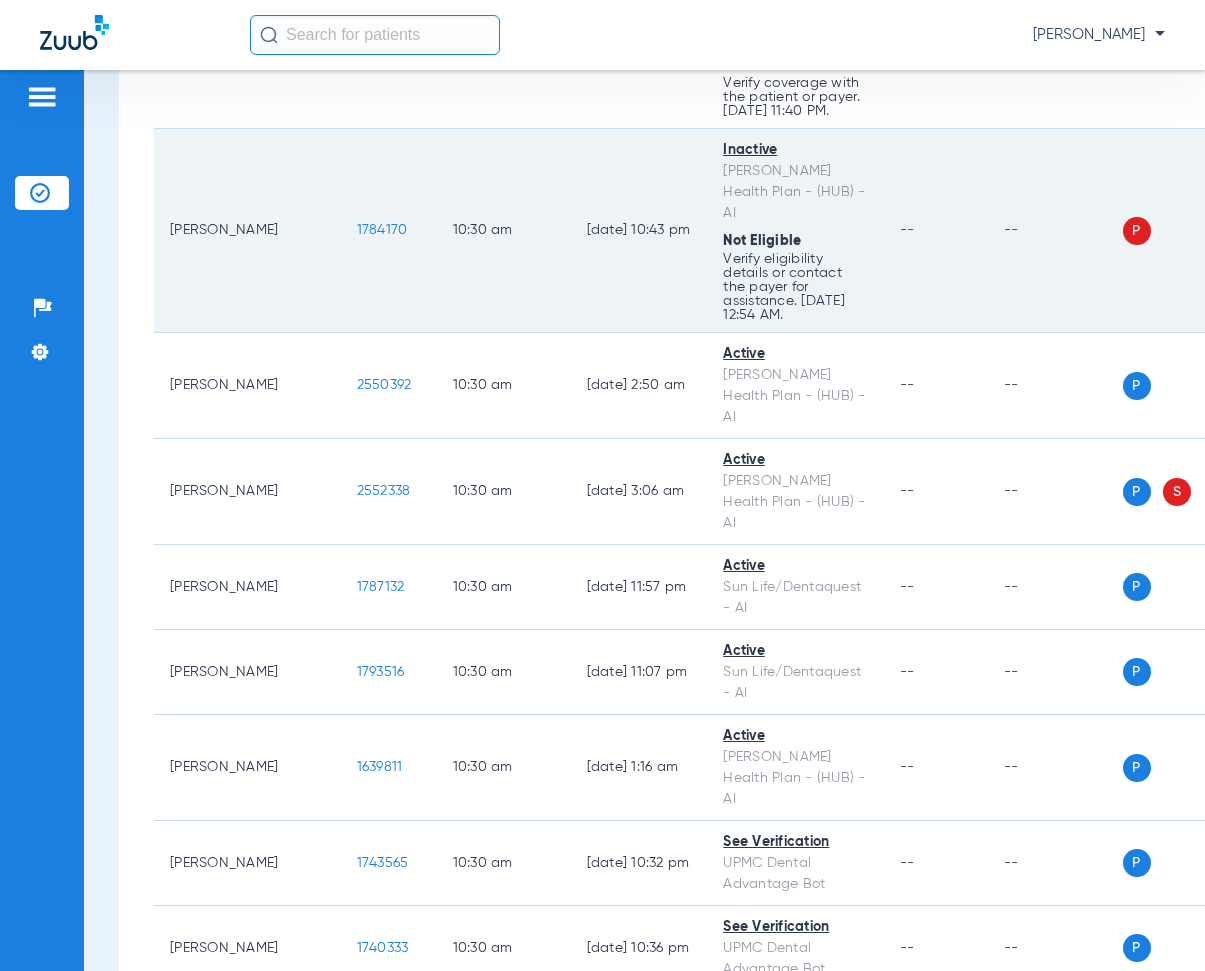 scroll, scrollTop: 9500, scrollLeft: 0, axis: vertical 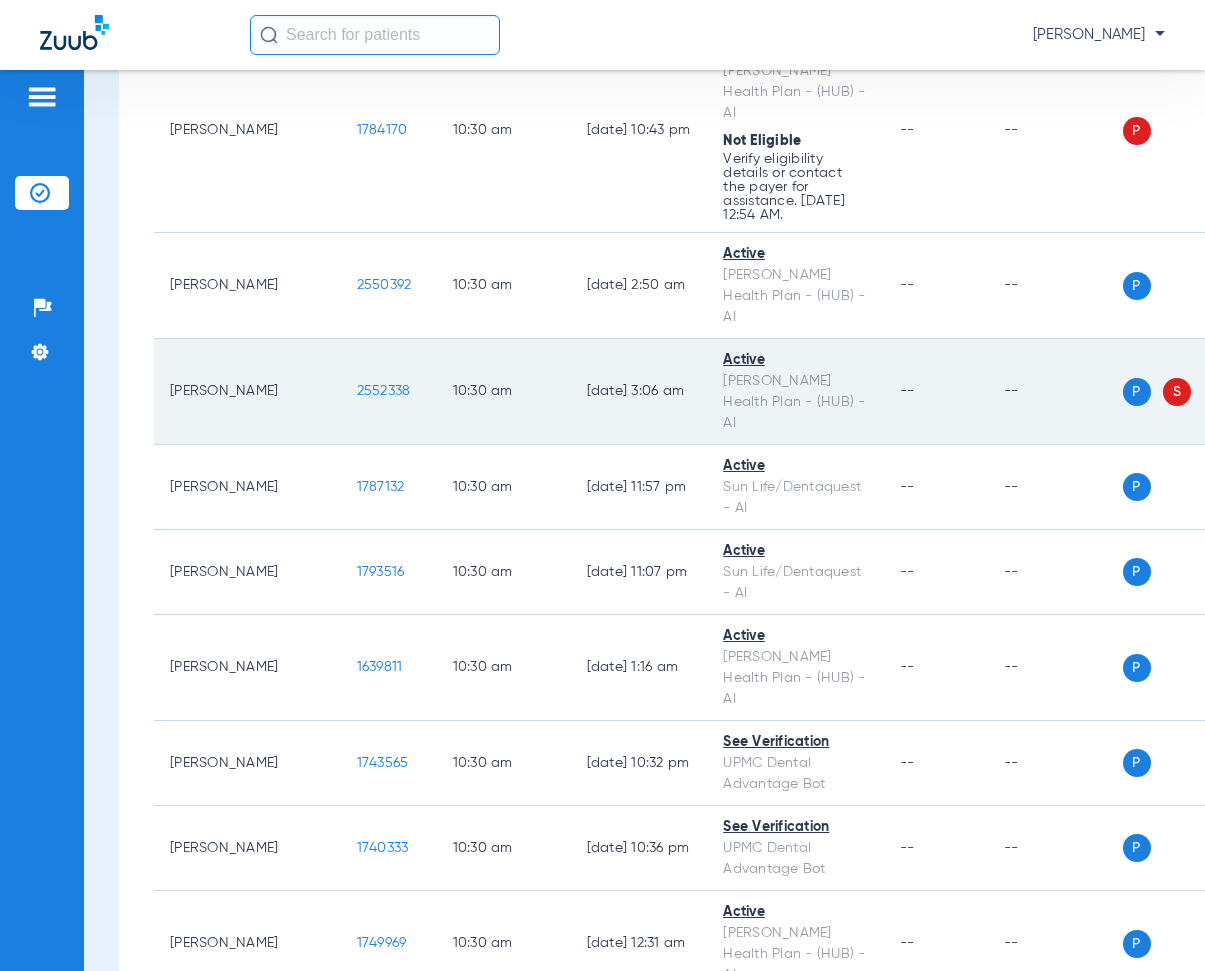 drag, startPoint x: 288, startPoint y: 321, endPoint x: 360, endPoint y: 329, distance: 72.443085 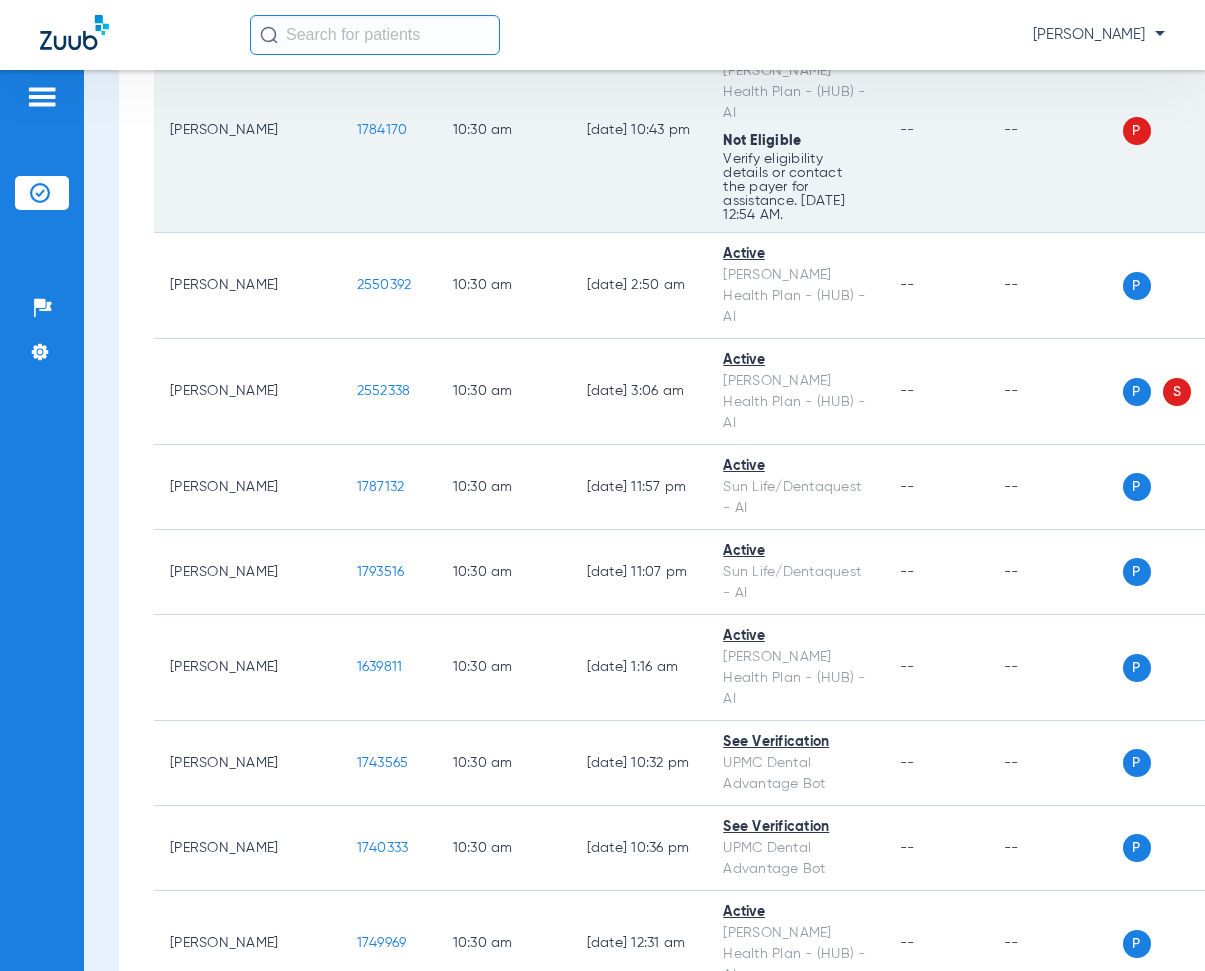 click on "10:30 AM" 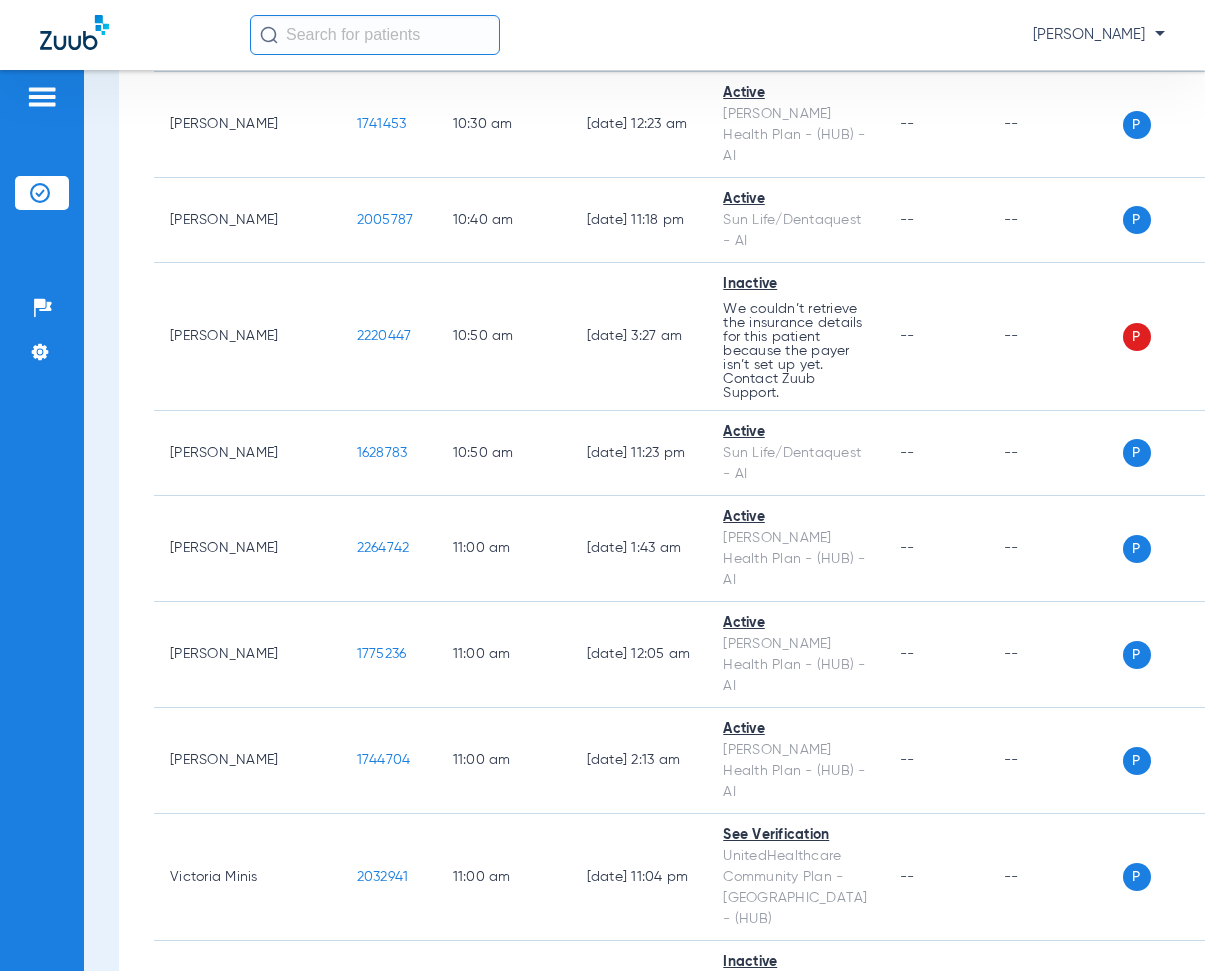 scroll, scrollTop: 11000, scrollLeft: 0, axis: vertical 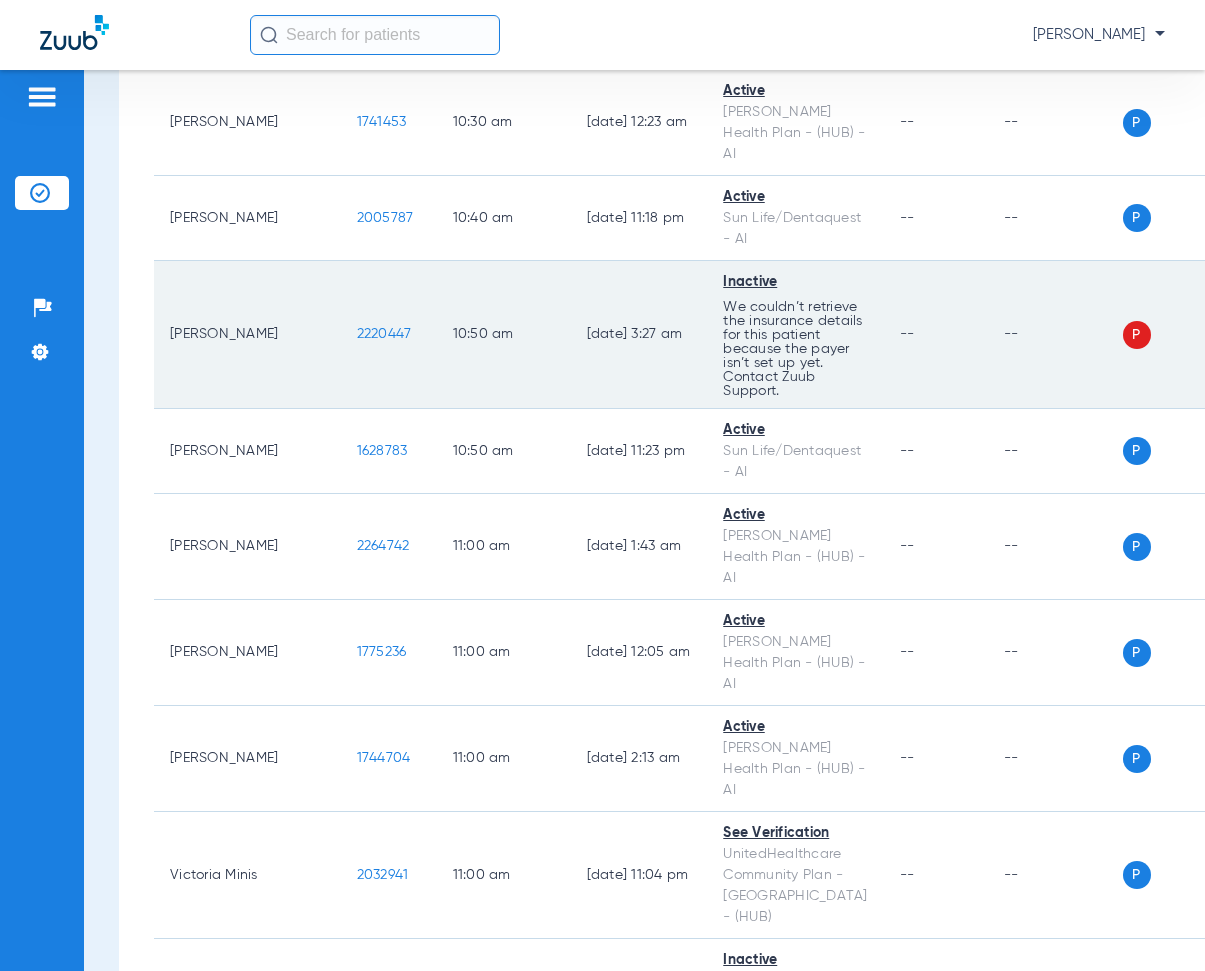 drag, startPoint x: 287, startPoint y: 215, endPoint x: 330, endPoint y: 198, distance: 46.238514 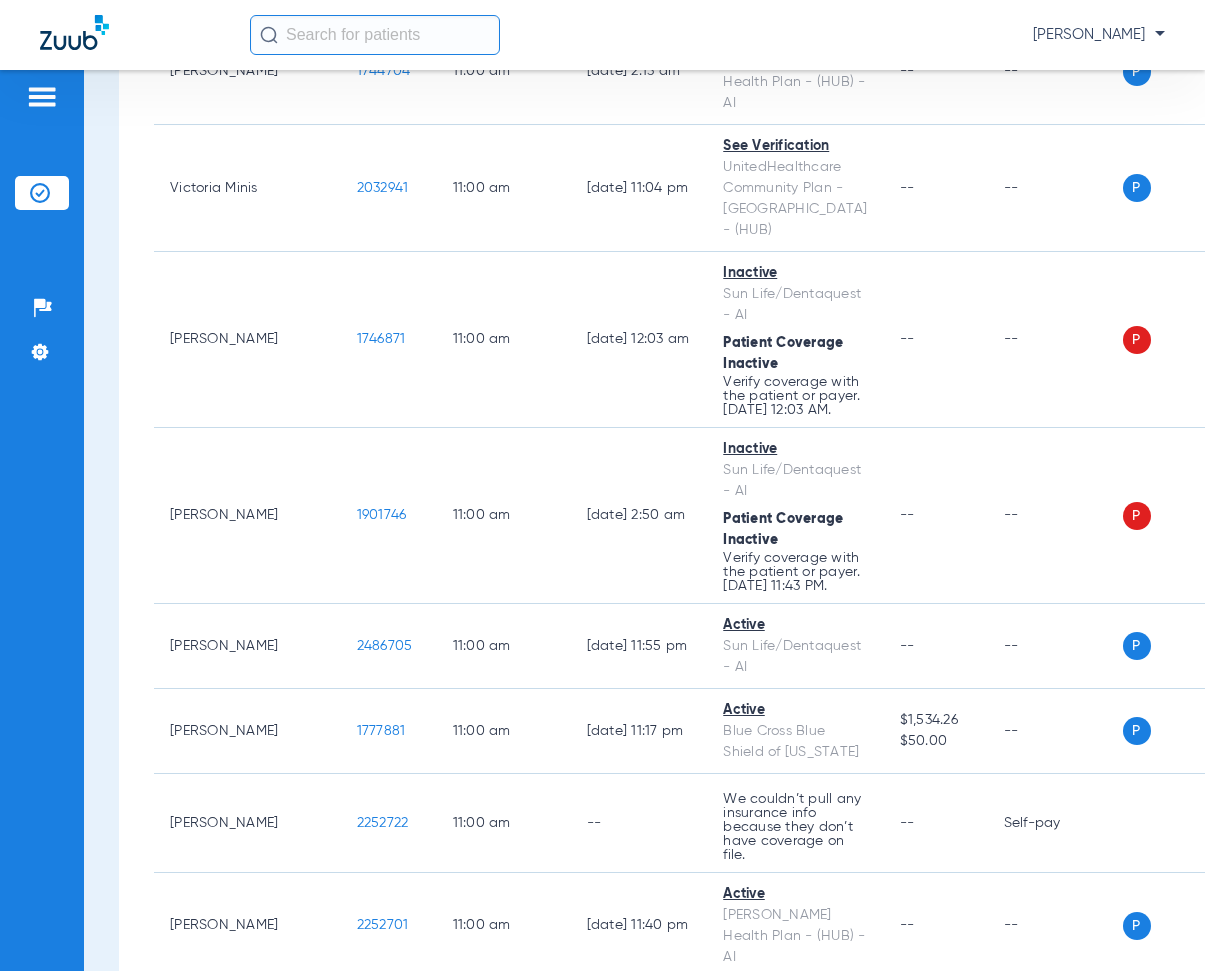 scroll, scrollTop: 11700, scrollLeft: 0, axis: vertical 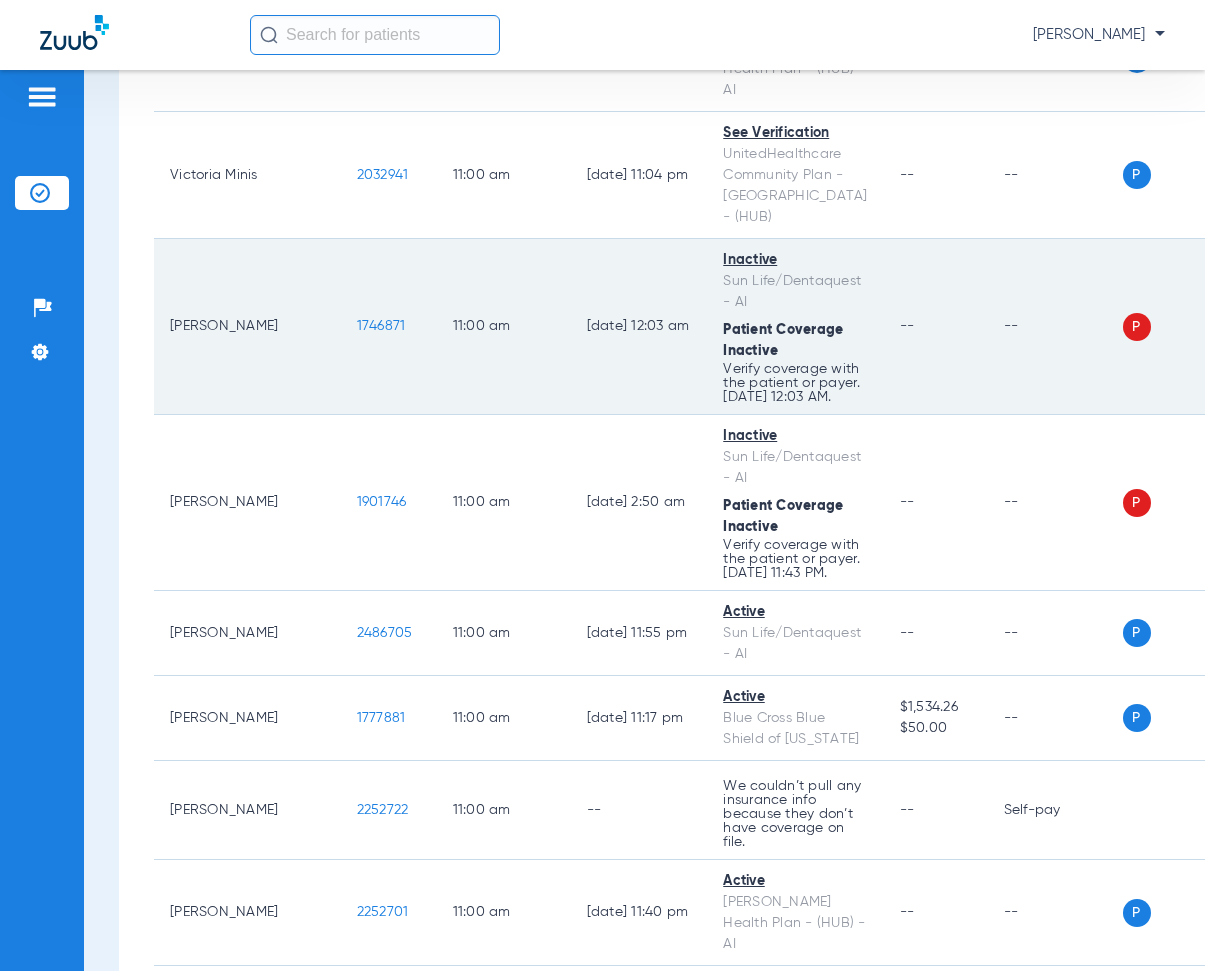 drag, startPoint x: 290, startPoint y: 186, endPoint x: 336, endPoint y: 199, distance: 47.801674 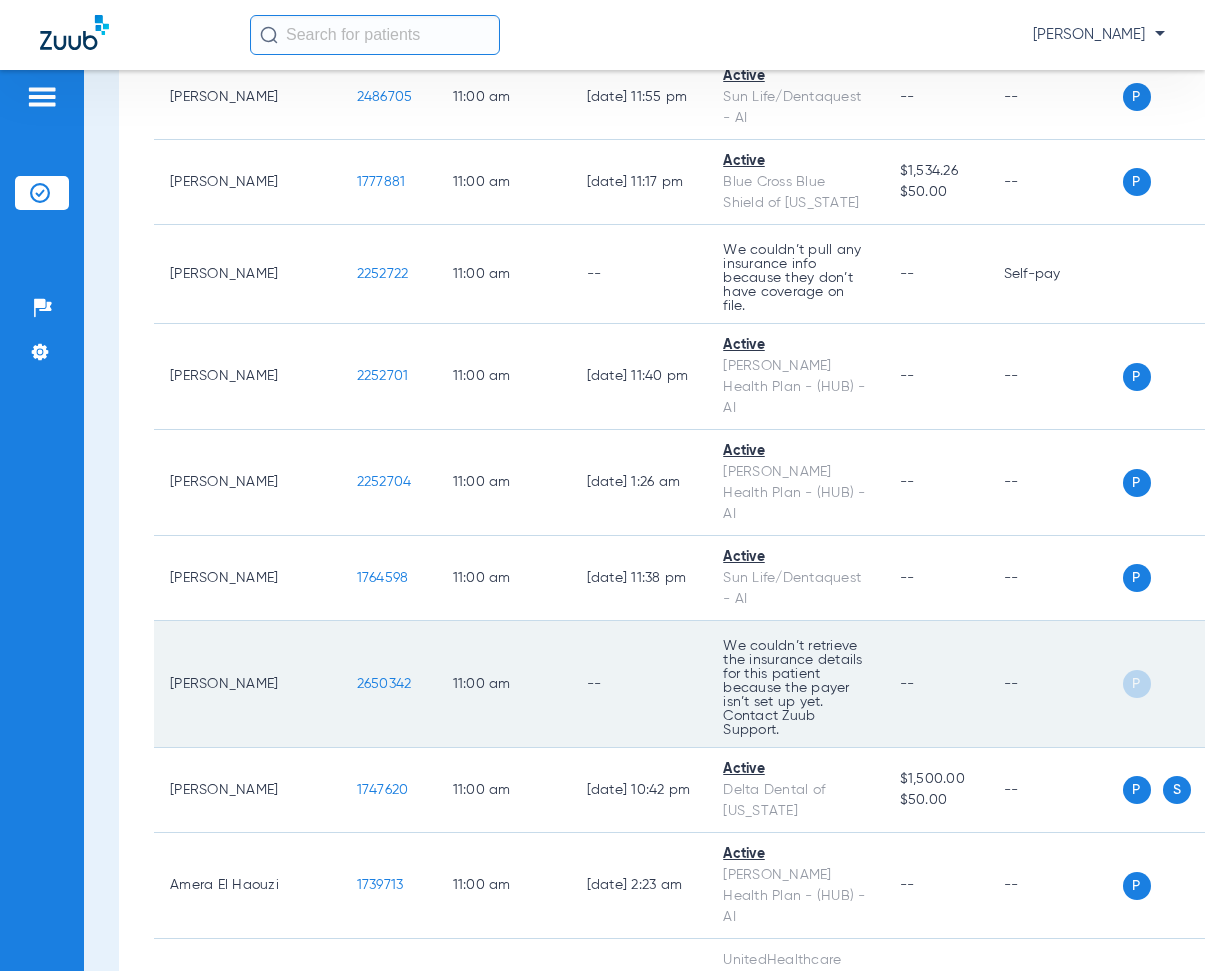 scroll, scrollTop: 12200, scrollLeft: 0, axis: vertical 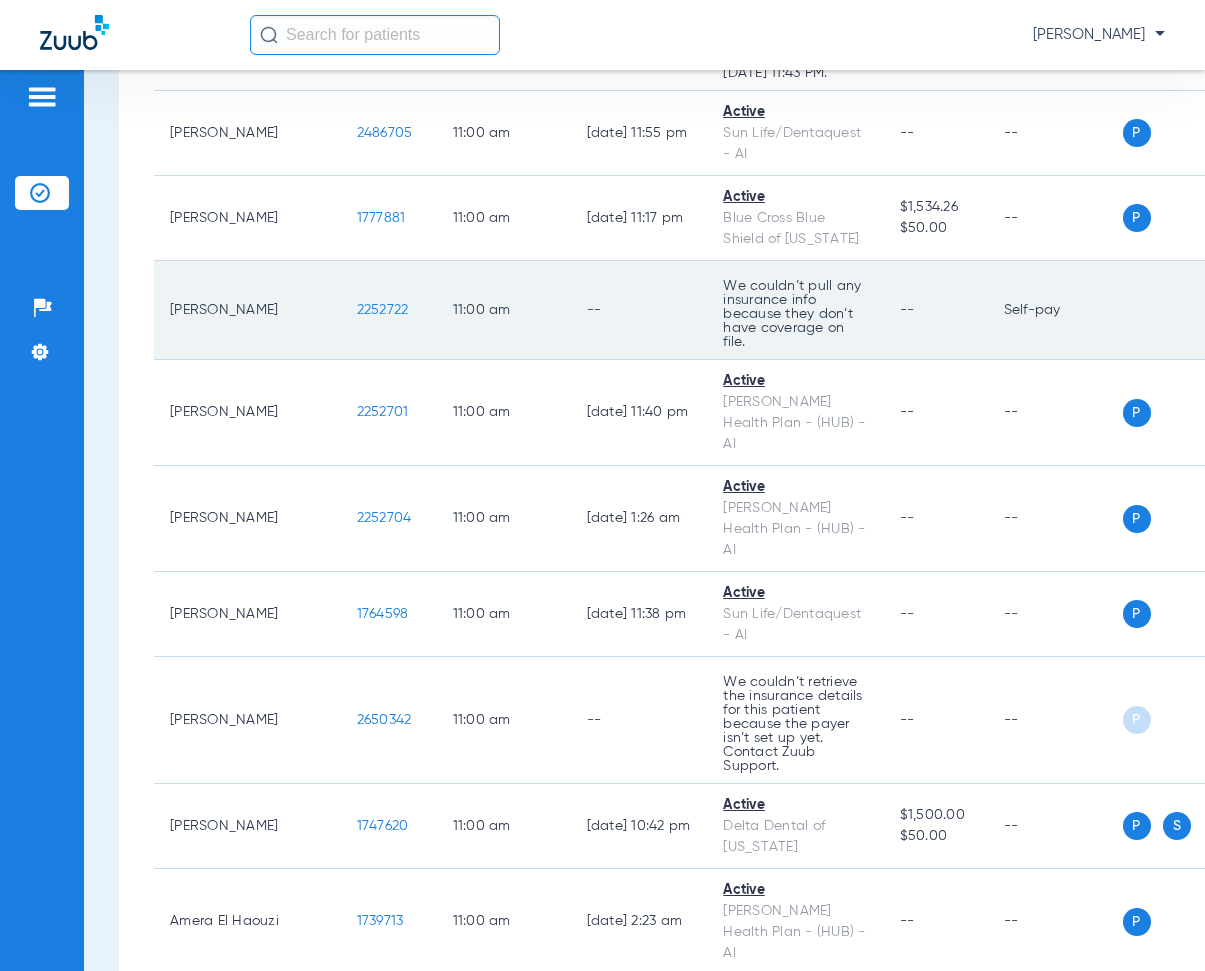 drag, startPoint x: 288, startPoint y: 317, endPoint x: 342, endPoint y: 321, distance: 54.147945 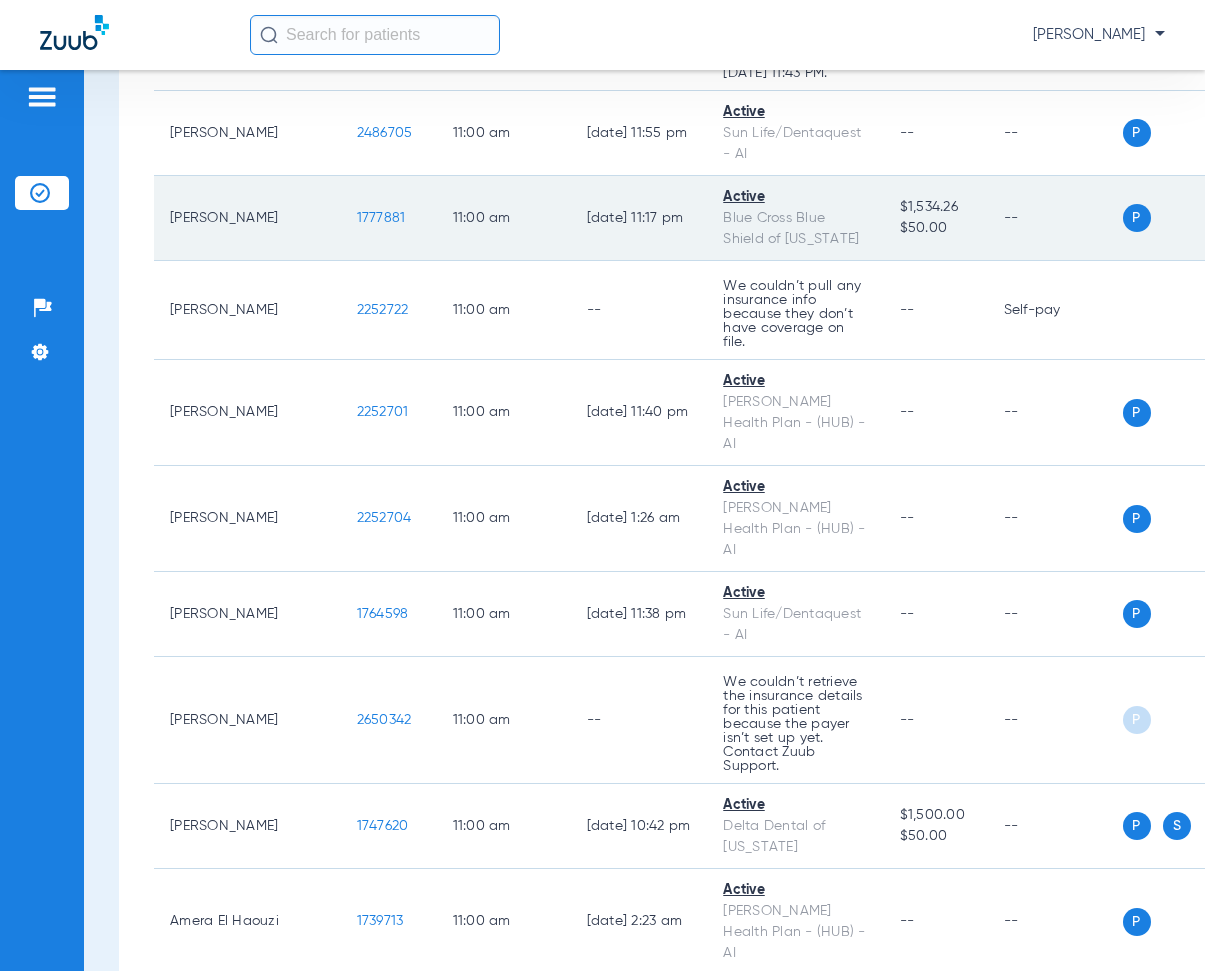 click on "11:00 AM" 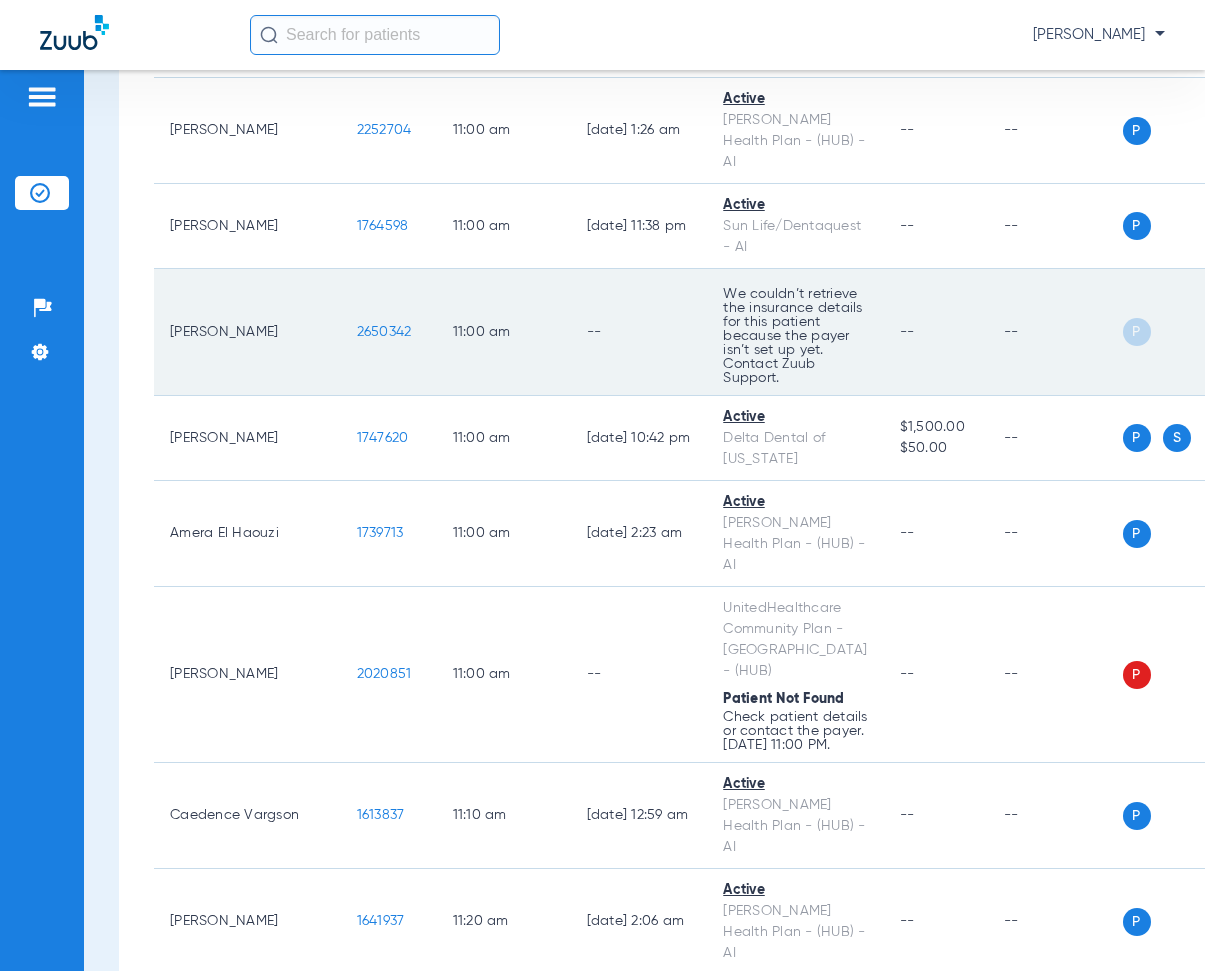 scroll, scrollTop: 12600, scrollLeft: 0, axis: vertical 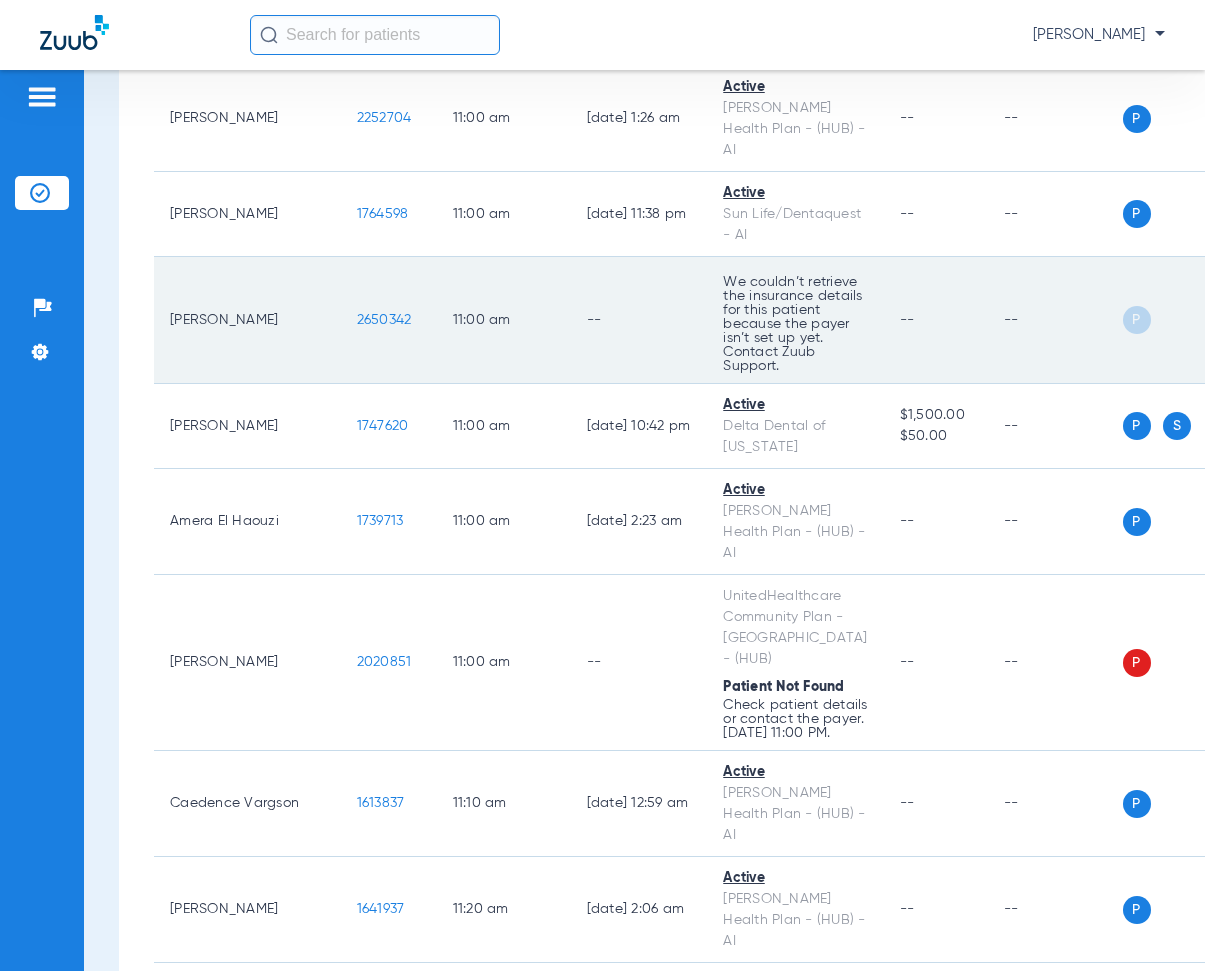 drag, startPoint x: 288, startPoint y: 309, endPoint x: 345, endPoint y: 327, distance: 59.77458 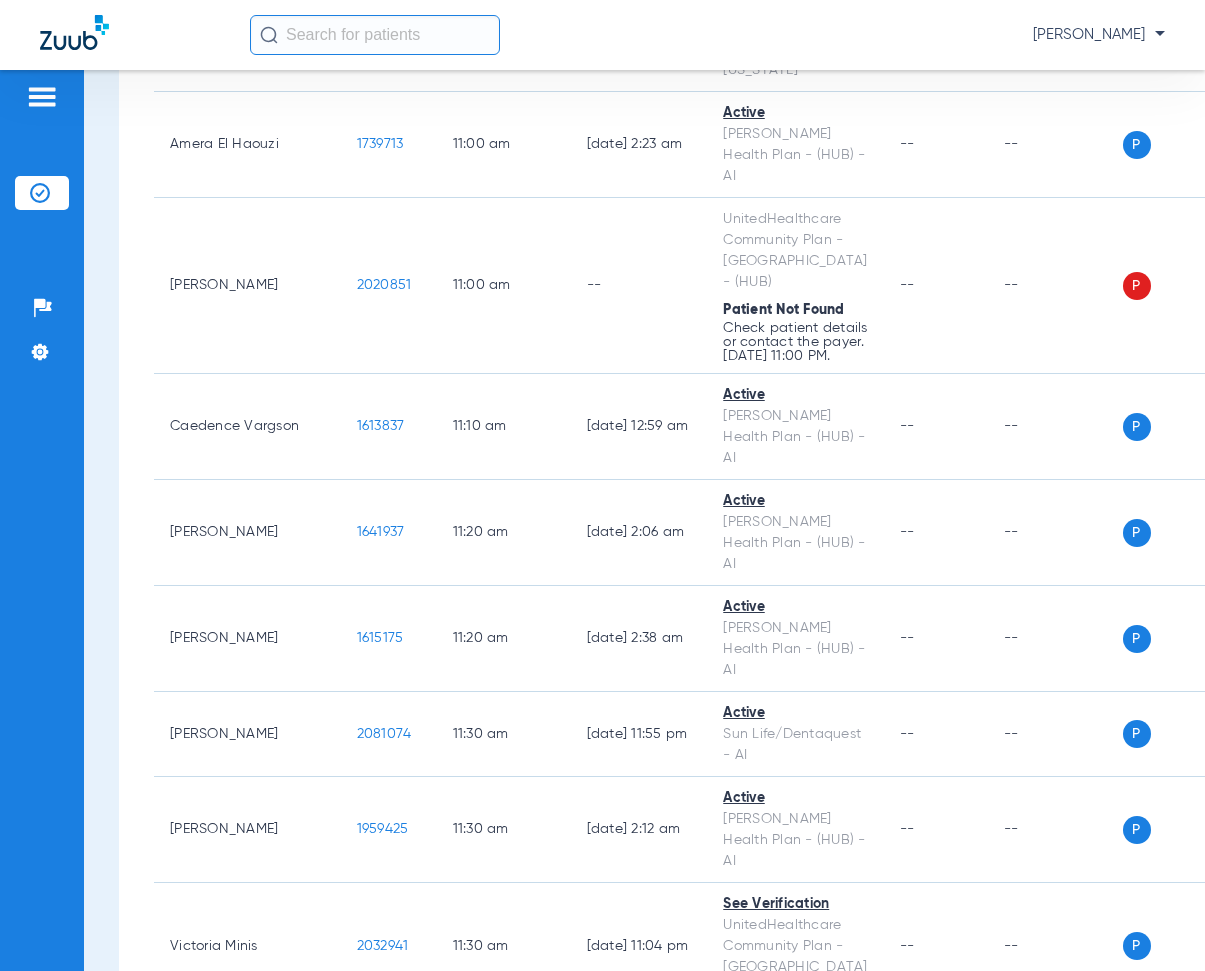 scroll, scrollTop: 13000, scrollLeft: 0, axis: vertical 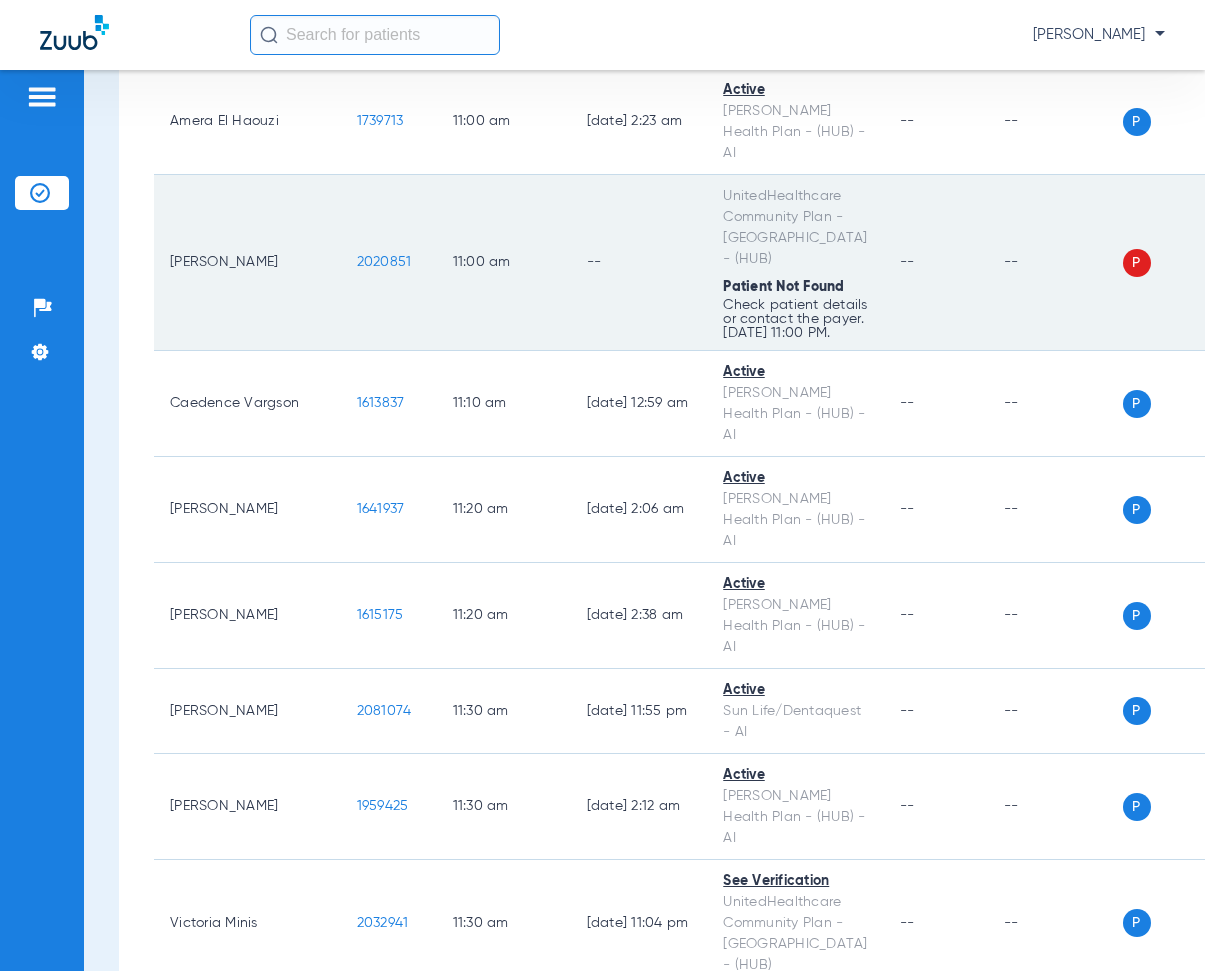 drag, startPoint x: 286, startPoint y: 254, endPoint x: 338, endPoint y: 263, distance: 52.773098 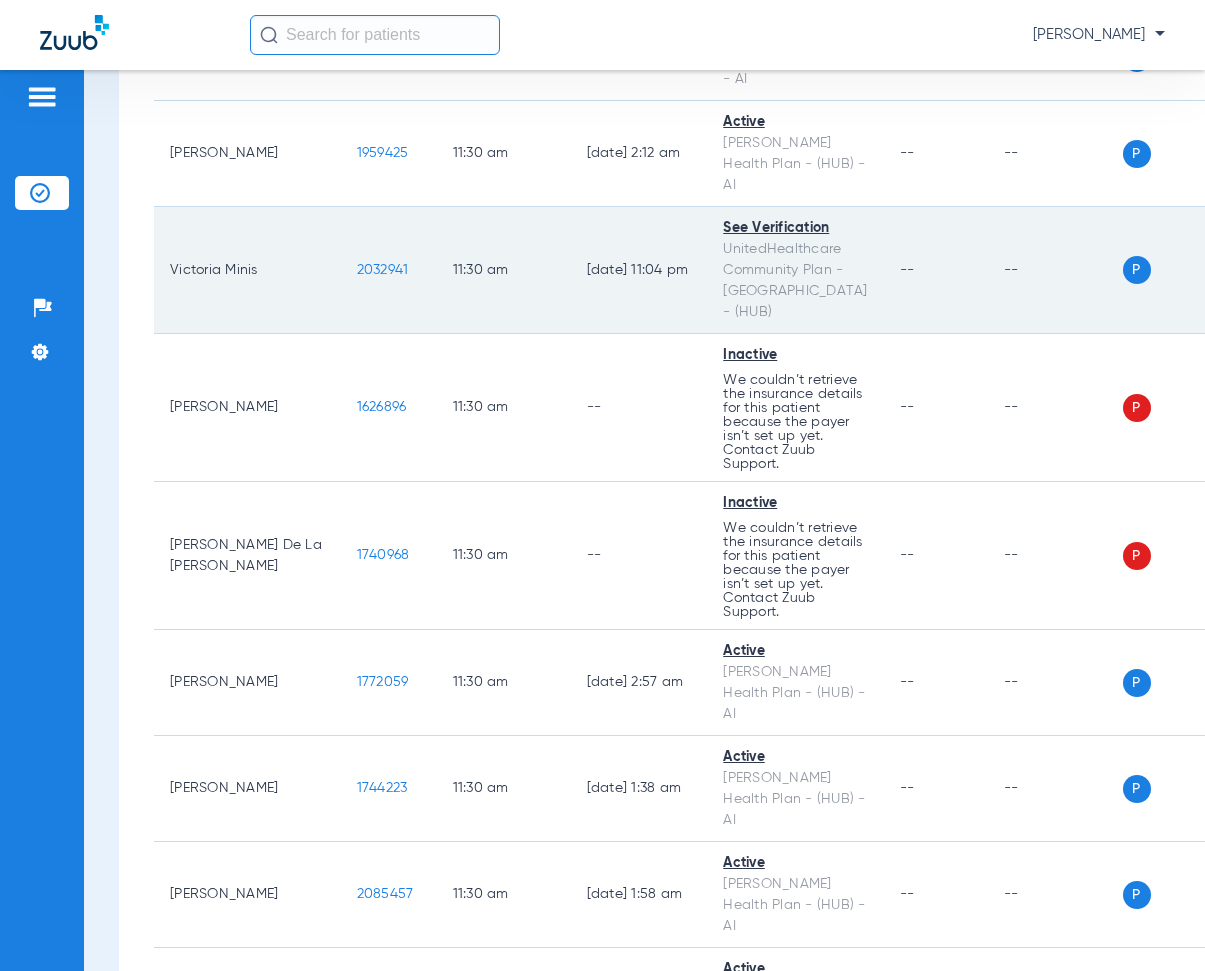 scroll, scrollTop: 13700, scrollLeft: 0, axis: vertical 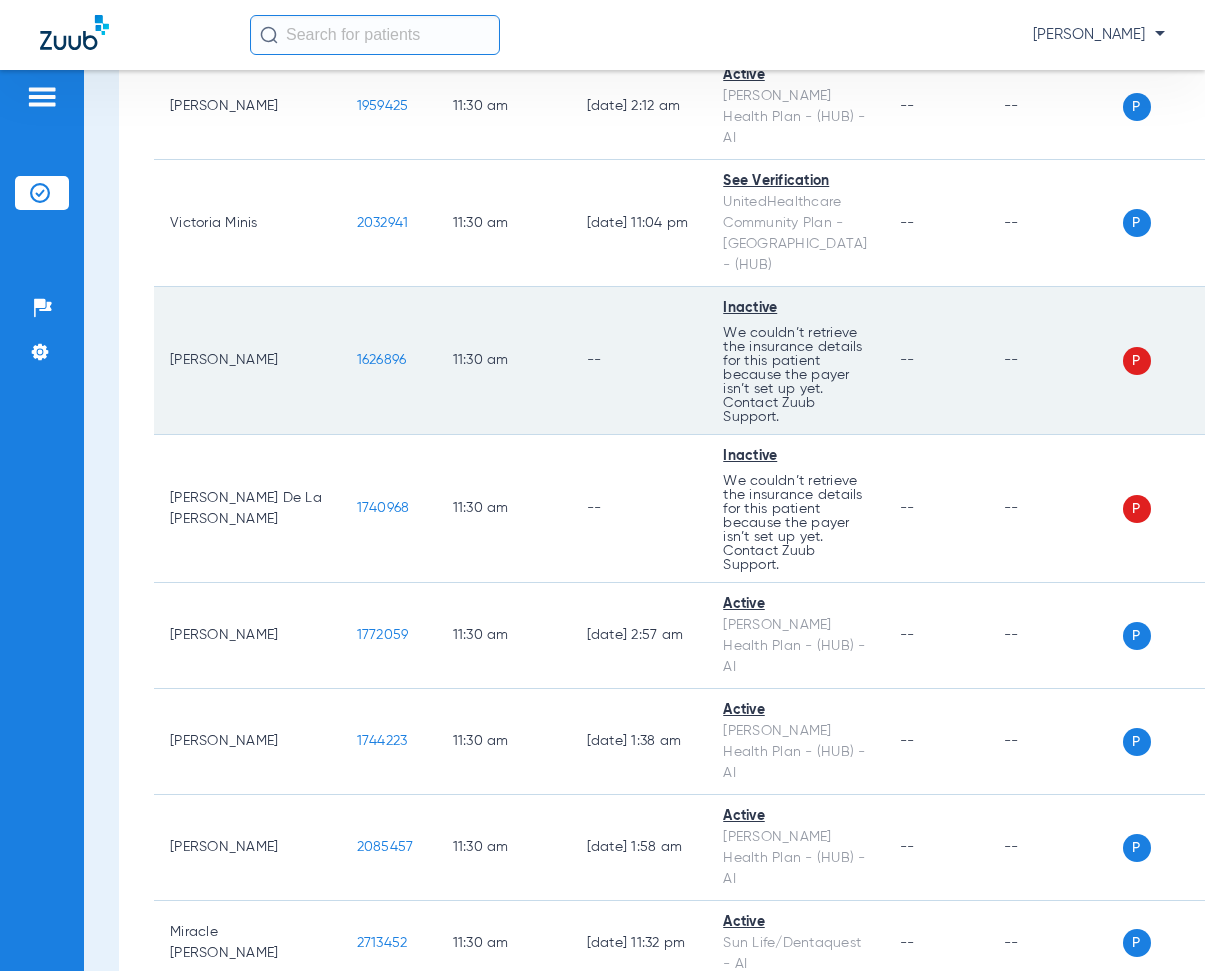 drag, startPoint x: 284, startPoint y: 289, endPoint x: 351, endPoint y: 304, distance: 68.65858 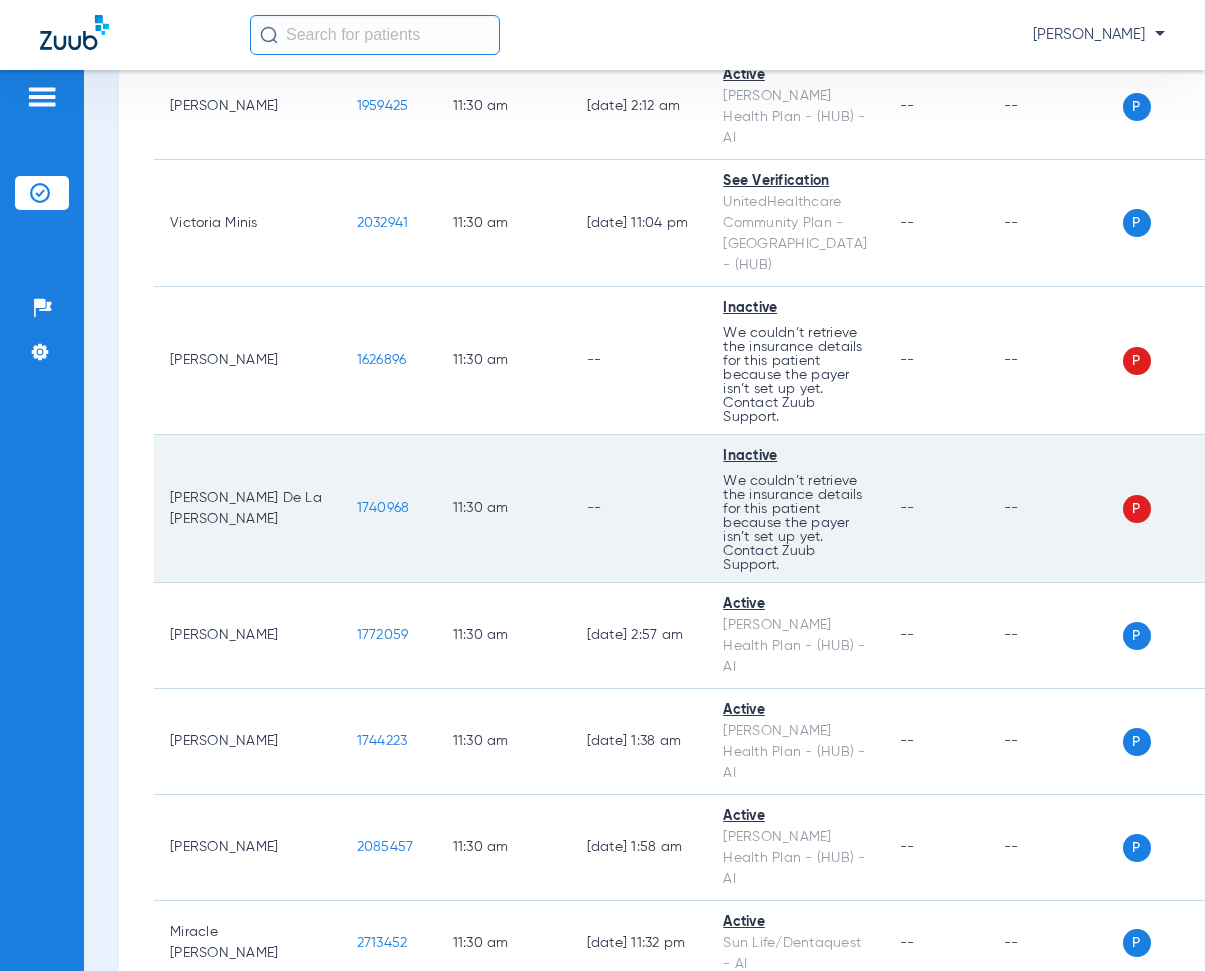 drag, startPoint x: 288, startPoint y: 453, endPoint x: 351, endPoint y: 466, distance: 64.327286 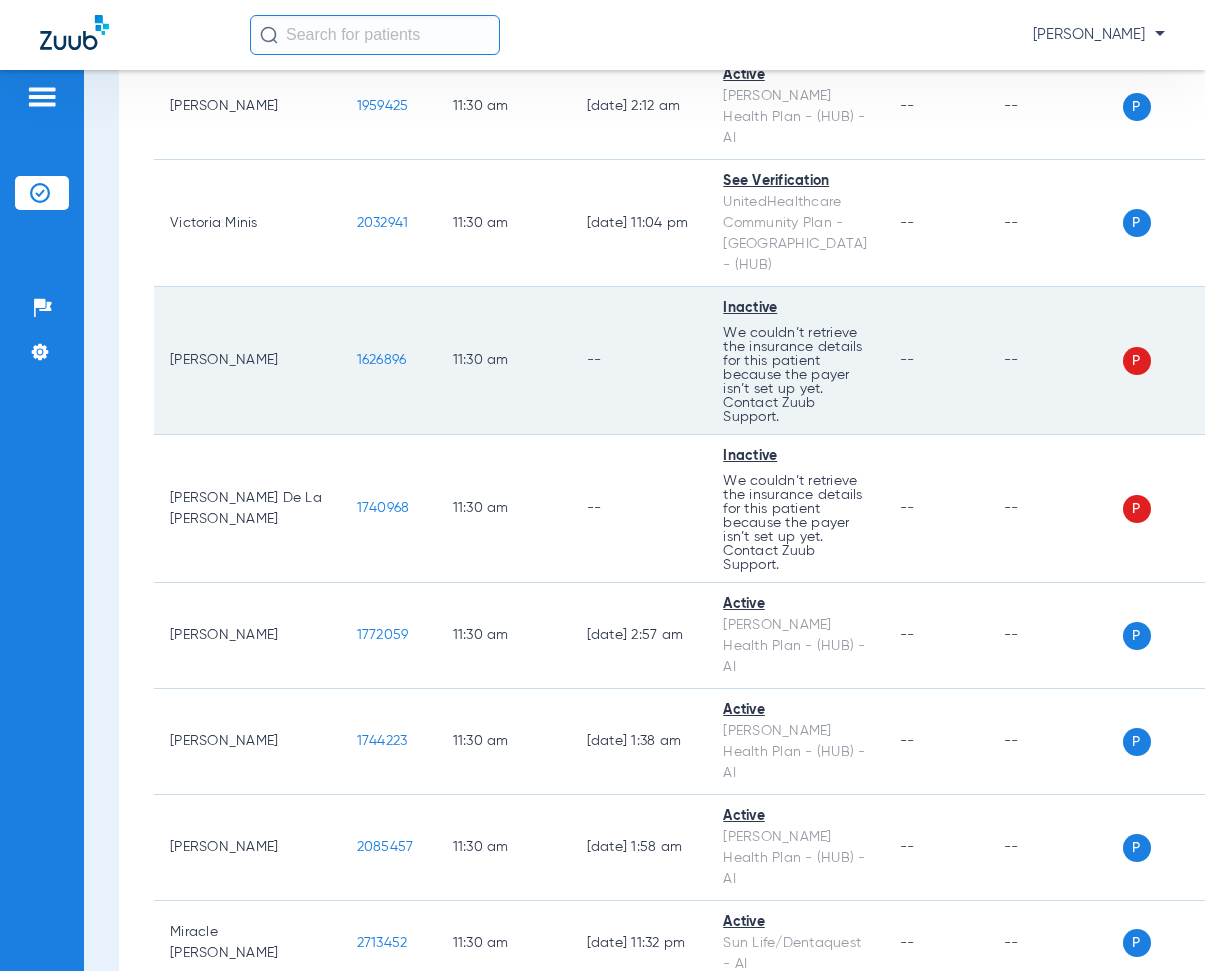 click on "--" 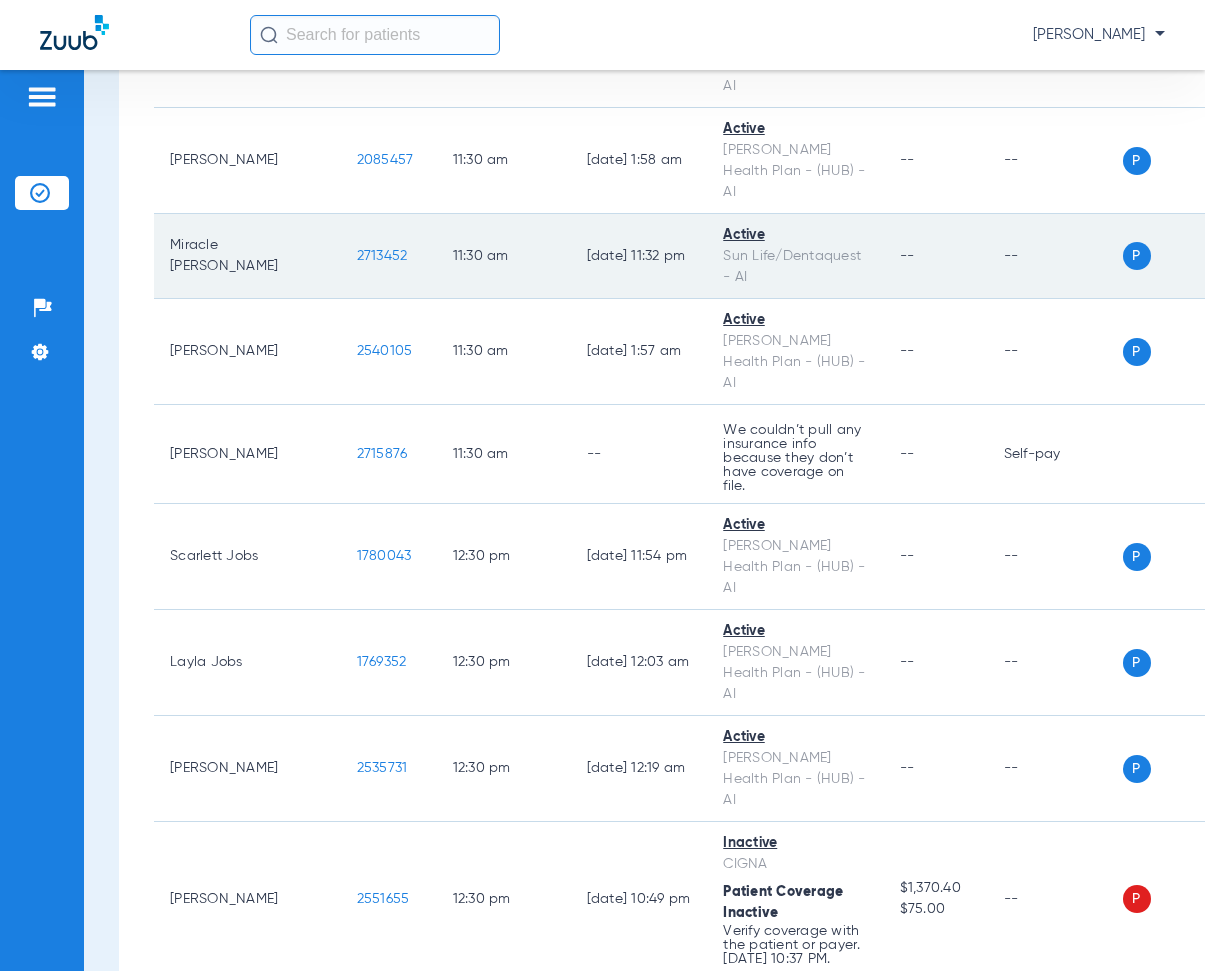 scroll, scrollTop: 14400, scrollLeft: 0, axis: vertical 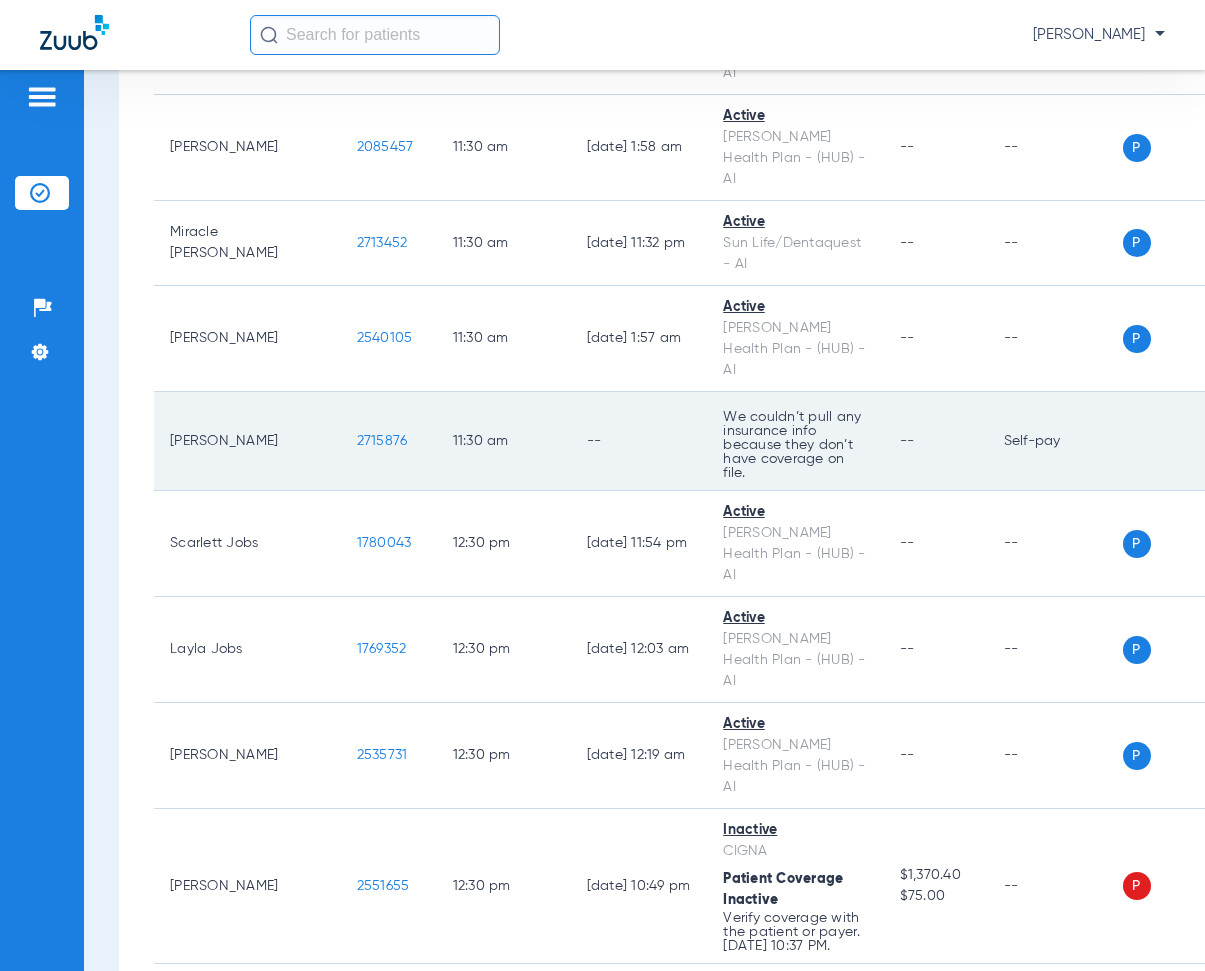 drag, startPoint x: 292, startPoint y: 329, endPoint x: 344, endPoint y: 307, distance: 56.462376 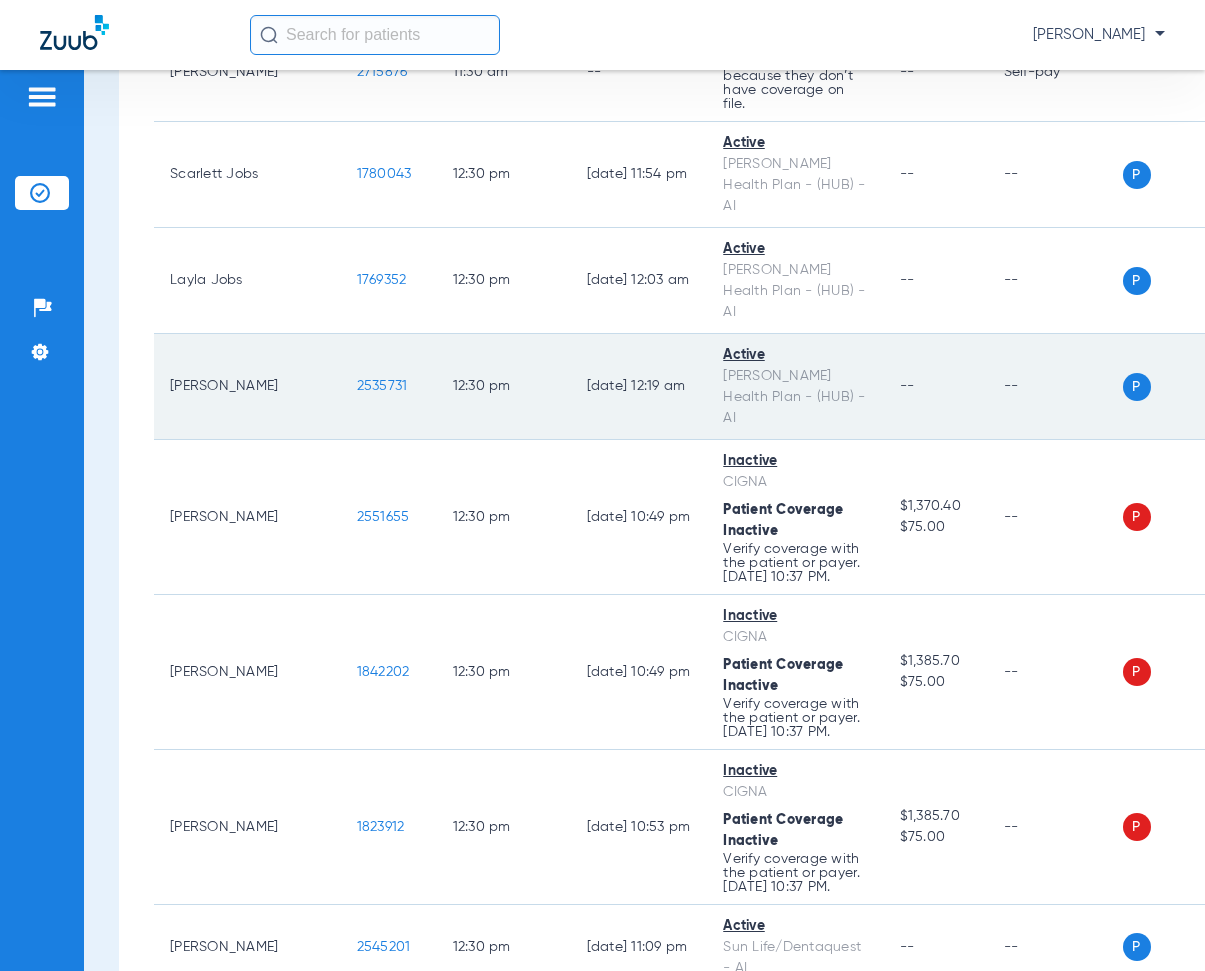 scroll, scrollTop: 14800, scrollLeft: 0, axis: vertical 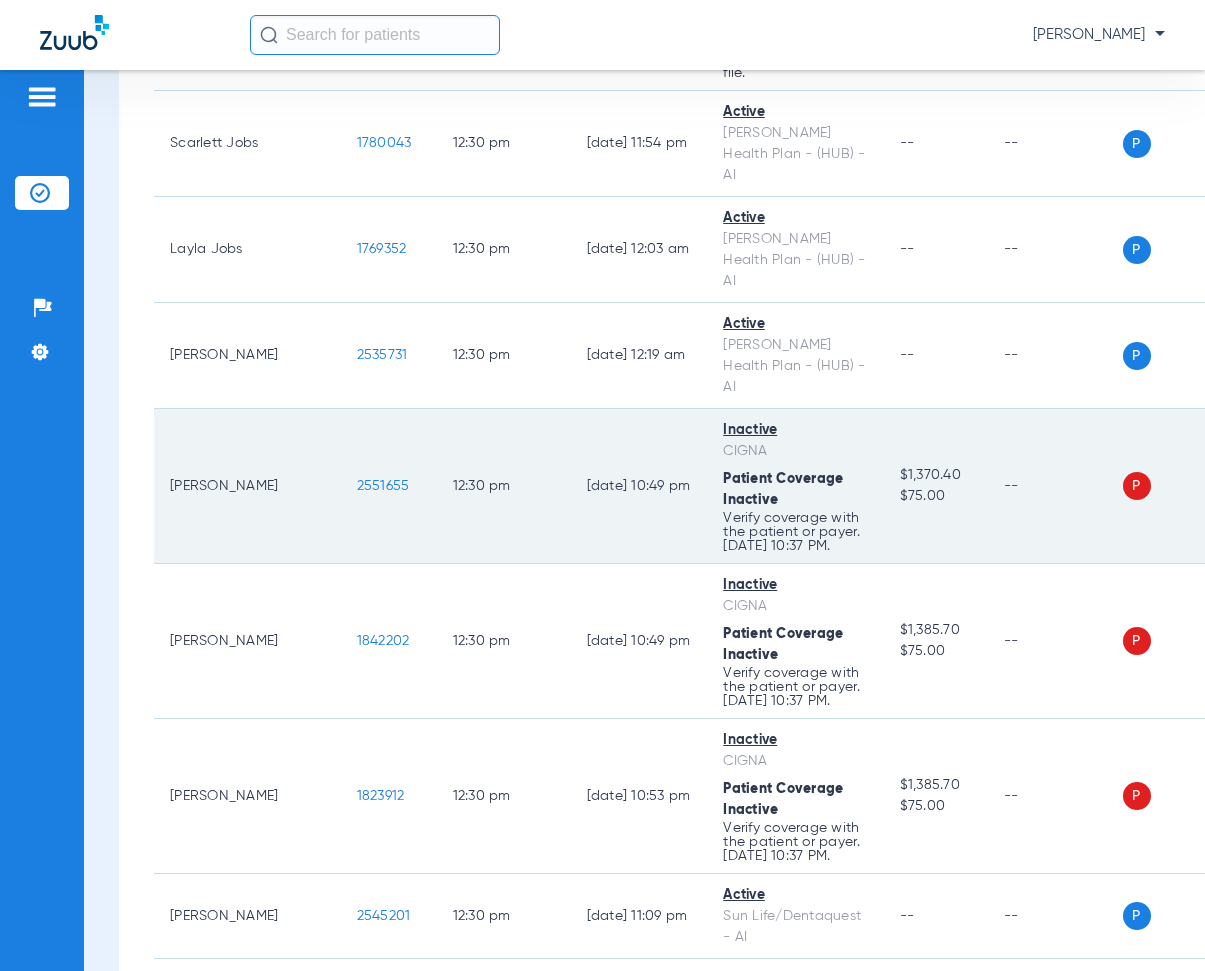 drag, startPoint x: 288, startPoint y: 331, endPoint x: 354, endPoint y: 325, distance: 66.27216 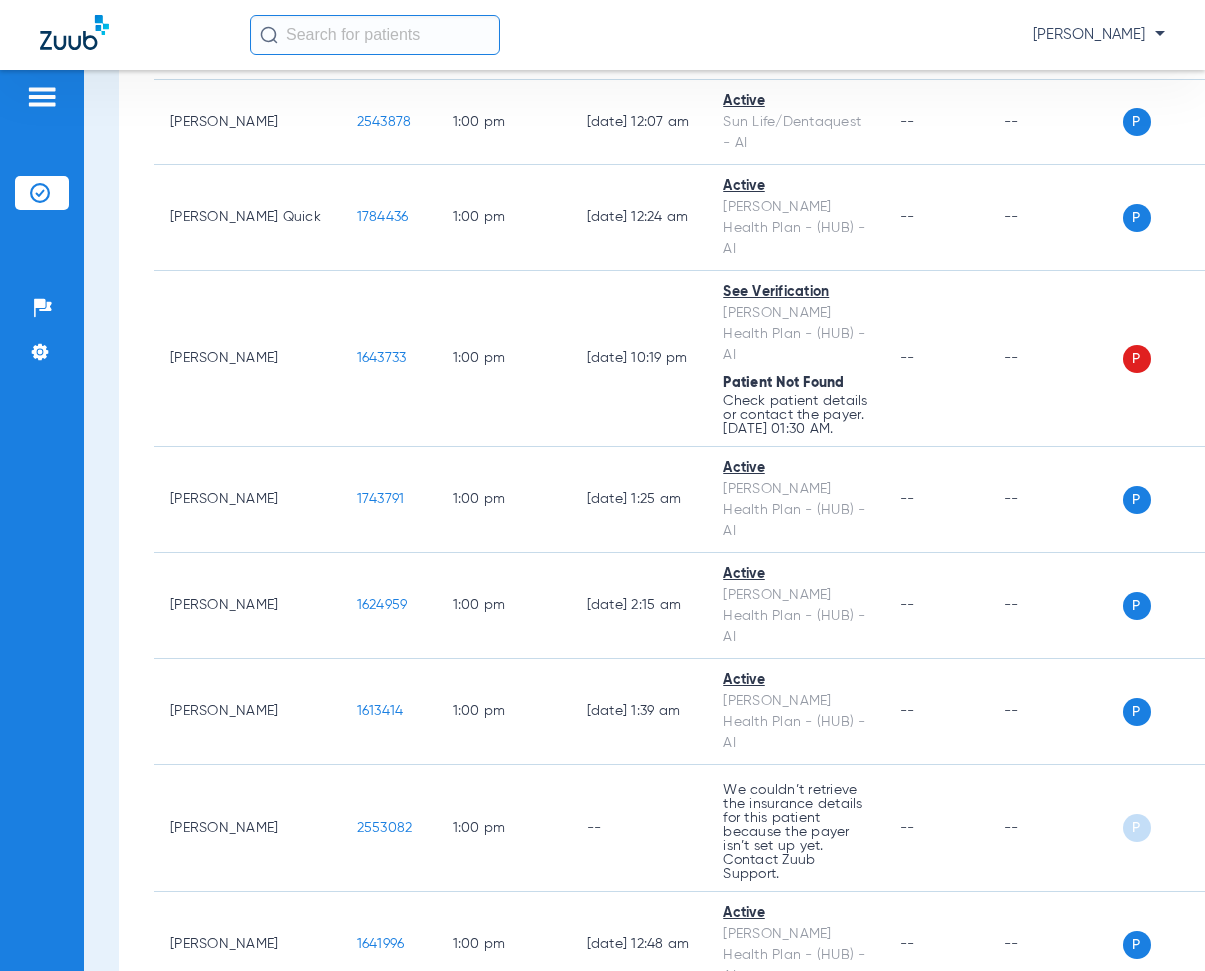 scroll, scrollTop: 16800, scrollLeft: 0, axis: vertical 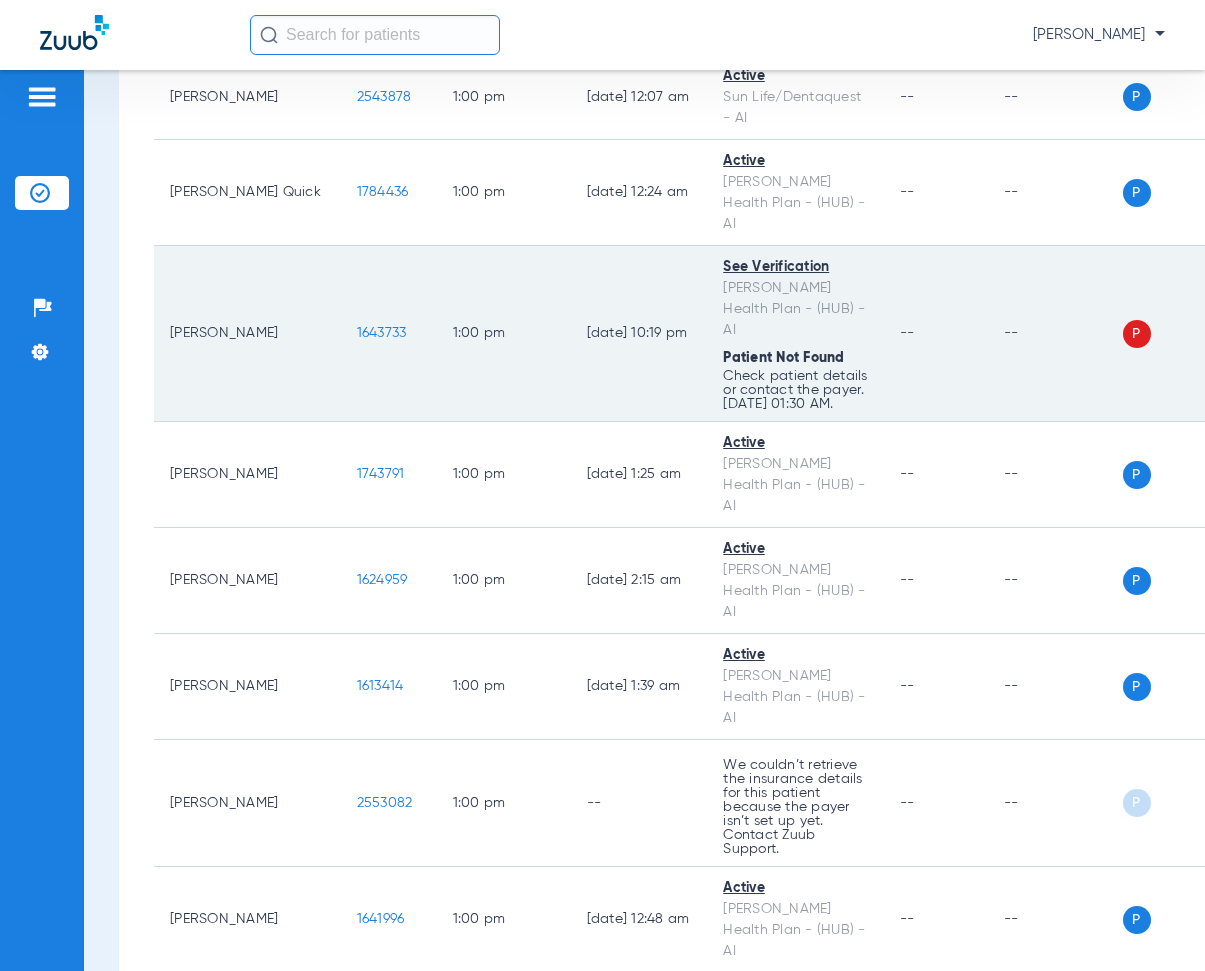 drag, startPoint x: 287, startPoint y: 276, endPoint x: 346, endPoint y: 285, distance: 59.682495 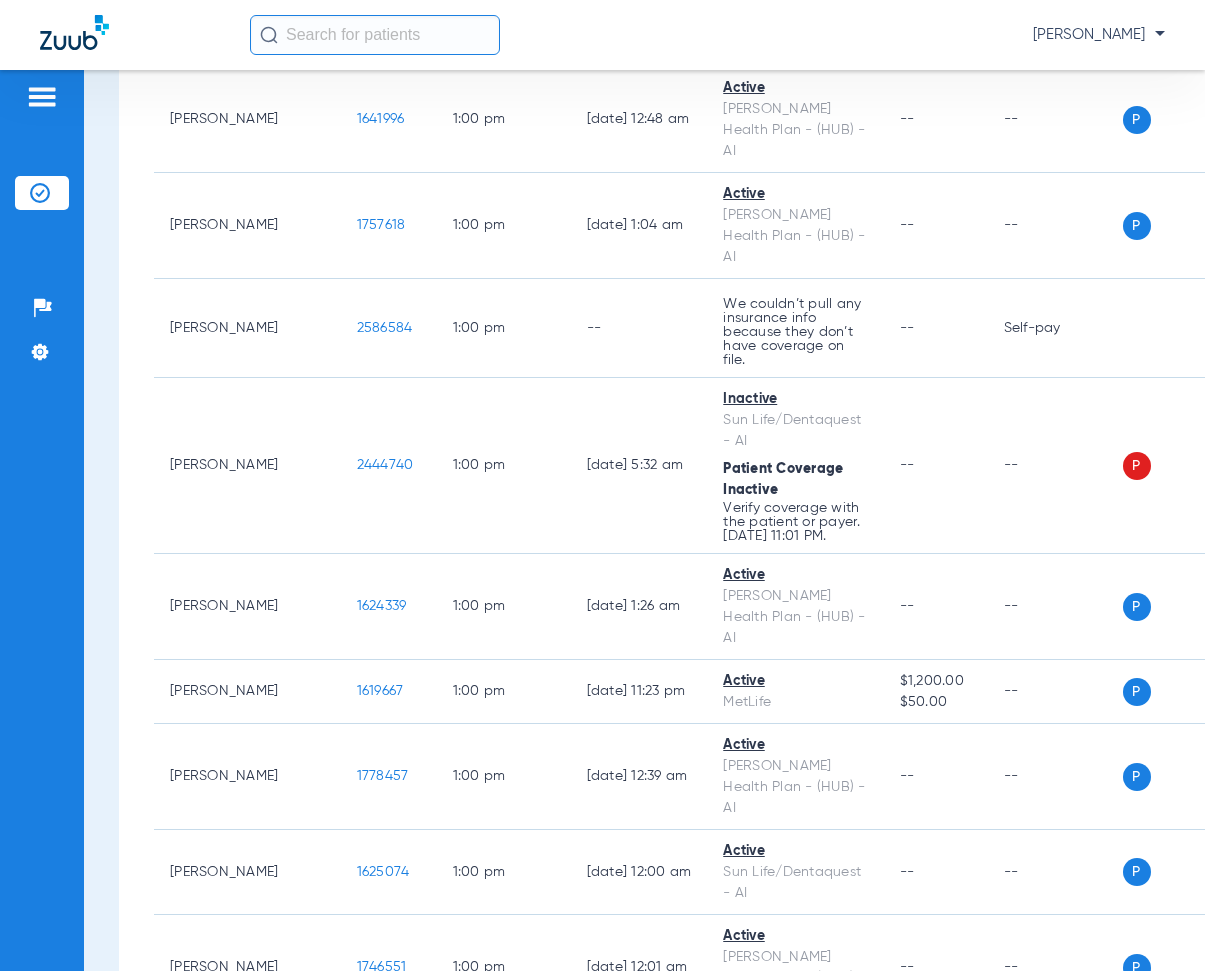 scroll, scrollTop: 17700, scrollLeft: 0, axis: vertical 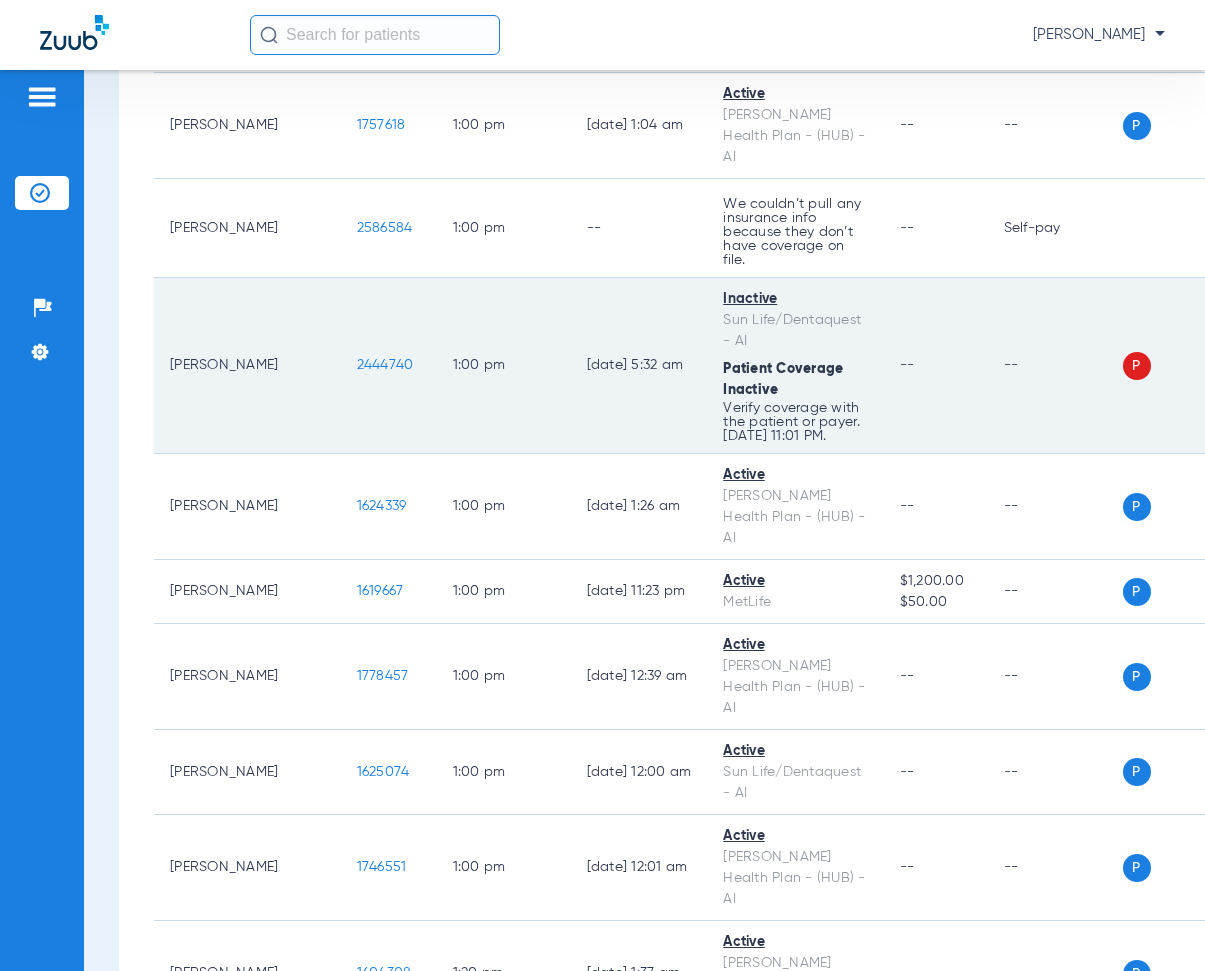 drag, startPoint x: 285, startPoint y: 268, endPoint x: 350, endPoint y: 278, distance: 65.76473 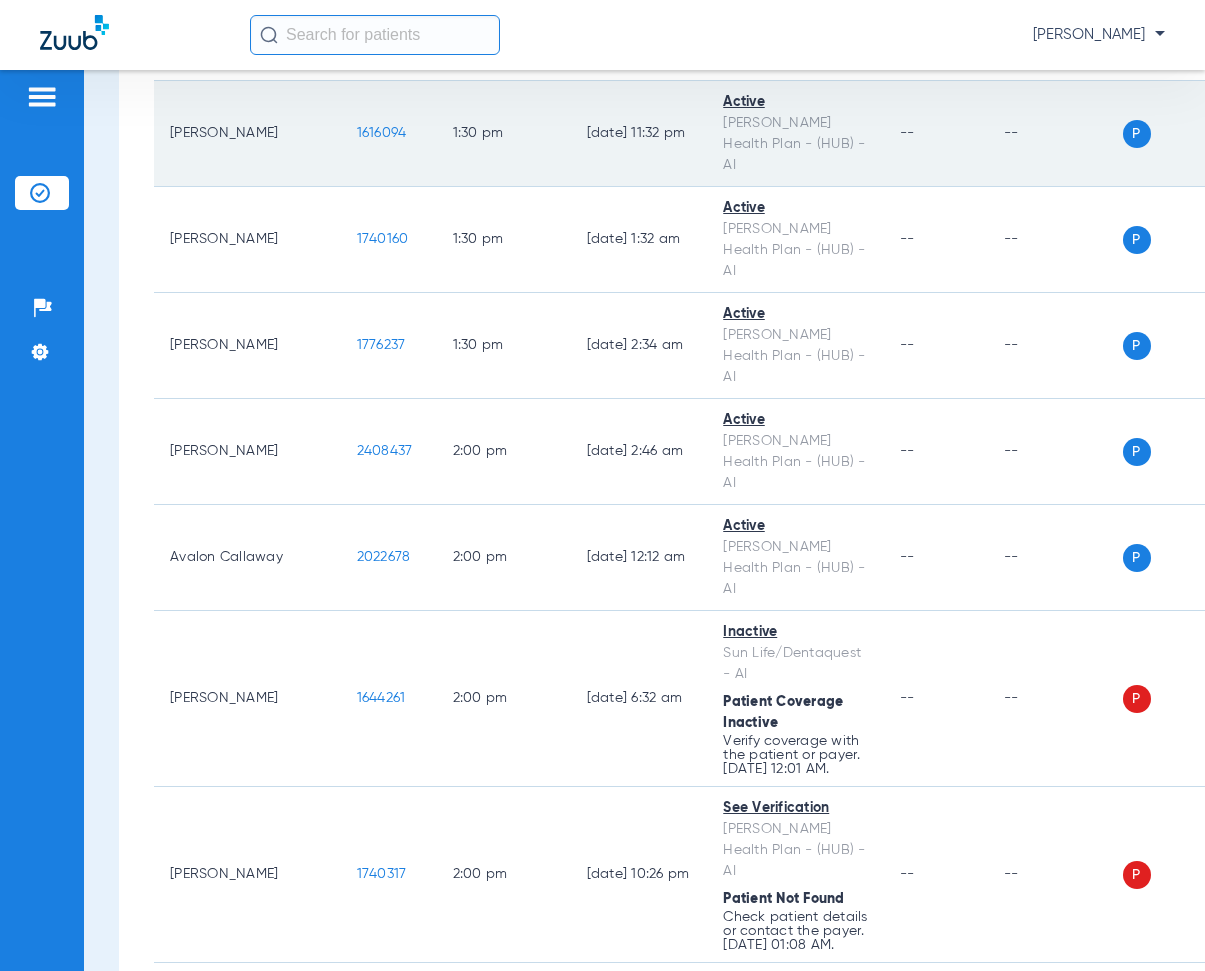 scroll, scrollTop: 20100, scrollLeft: 0, axis: vertical 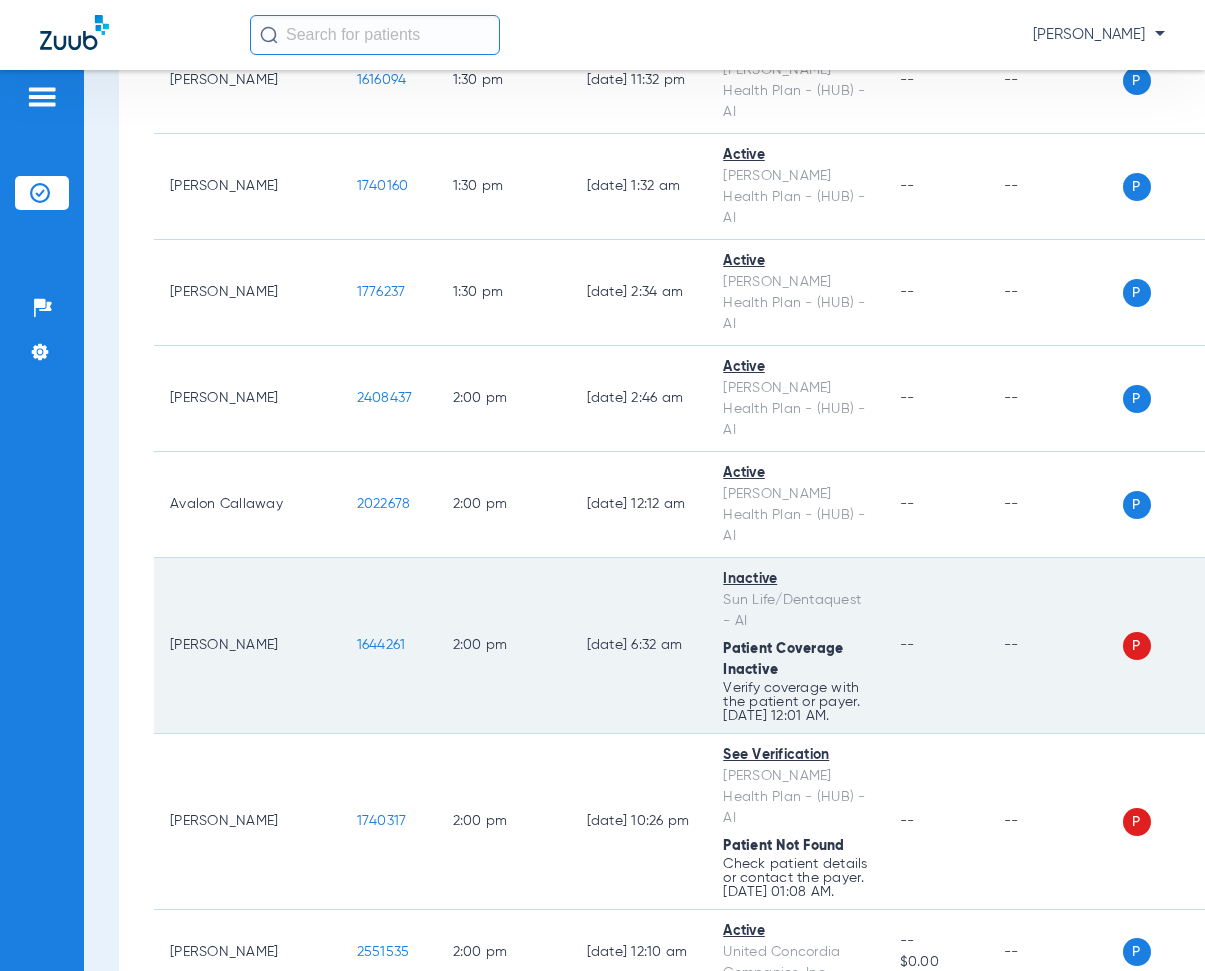 drag, startPoint x: 290, startPoint y: 302, endPoint x: 344, endPoint y: 306, distance: 54.147945 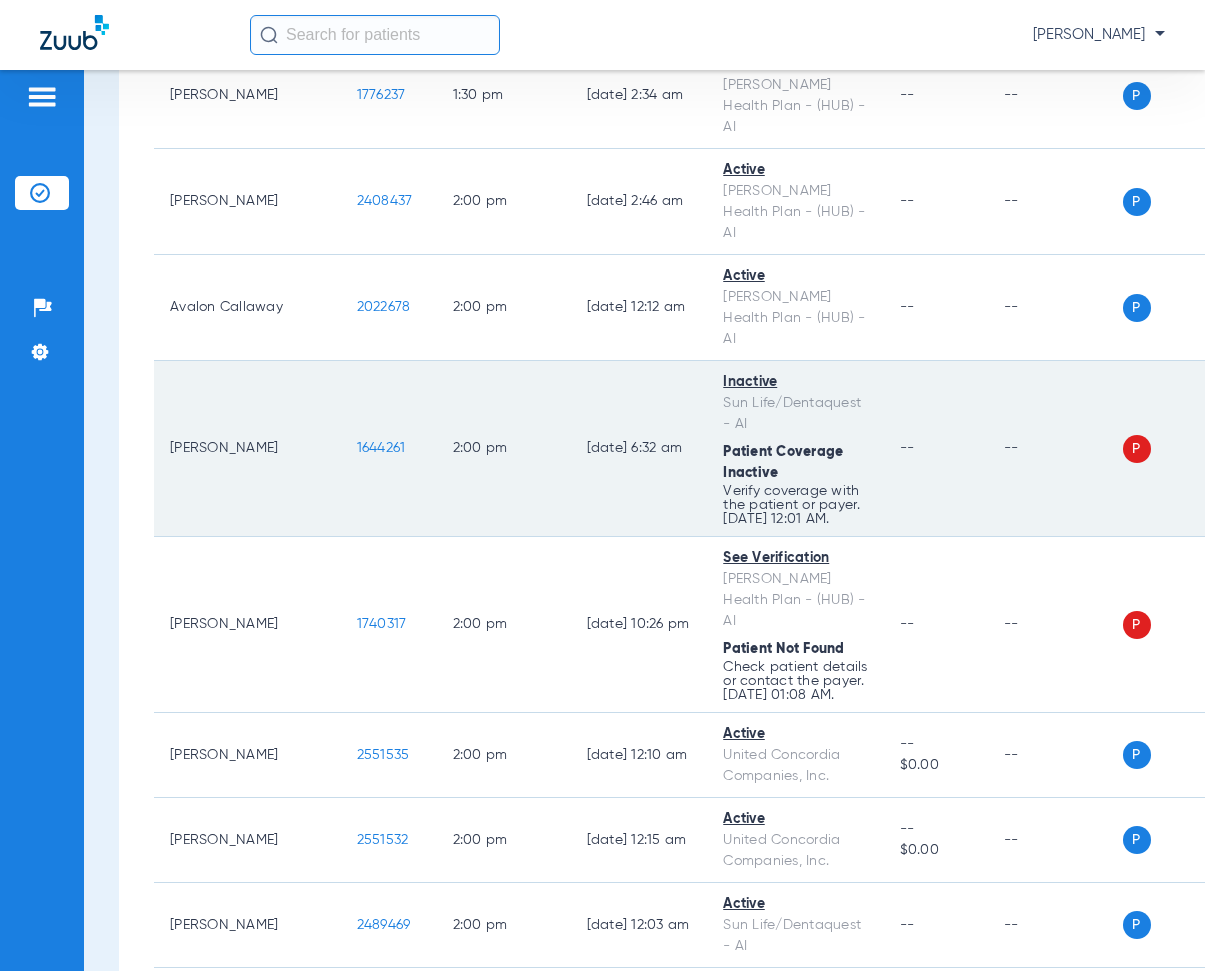 scroll, scrollTop: 20300, scrollLeft: 0, axis: vertical 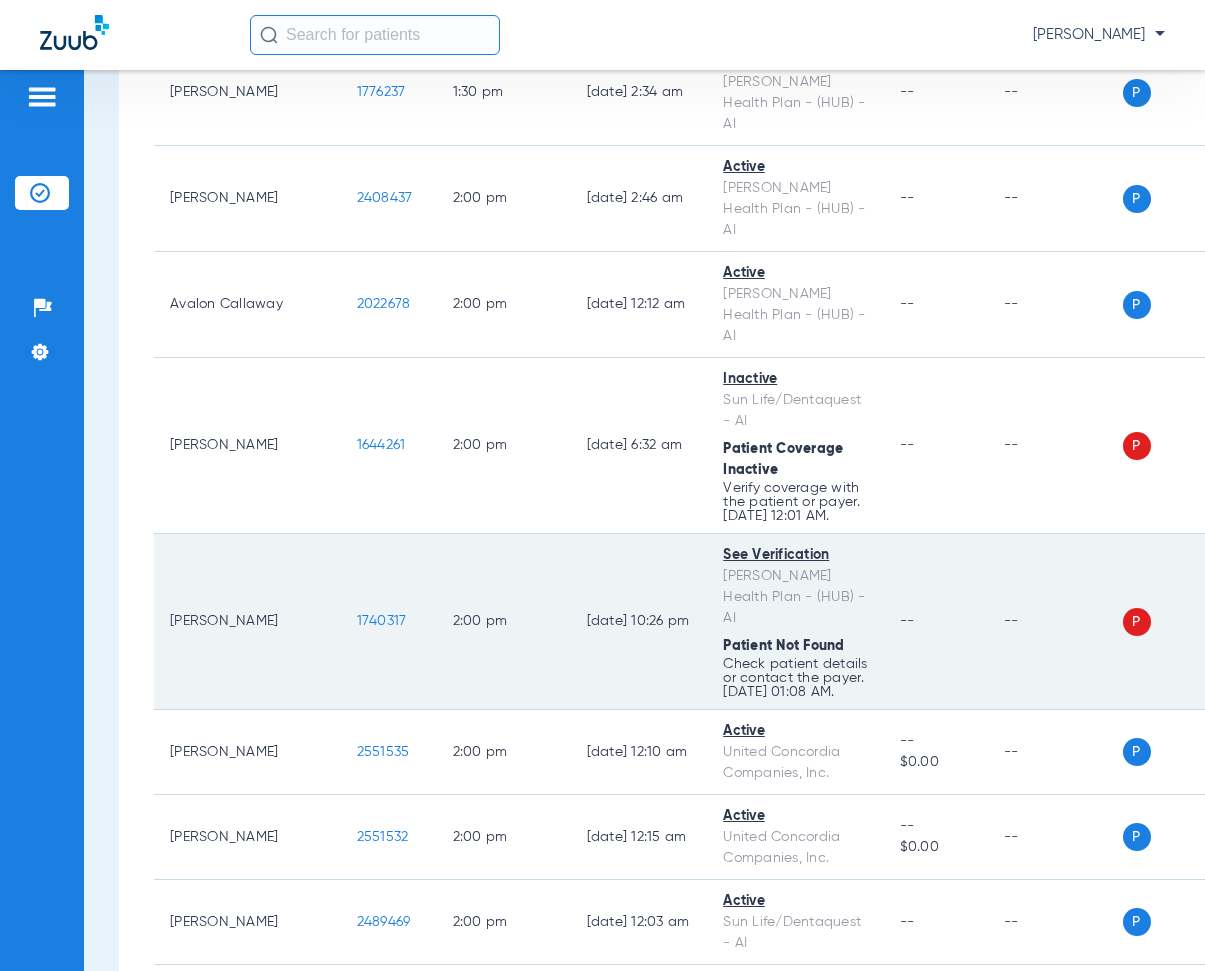drag, startPoint x: 293, startPoint y: 328, endPoint x: 346, endPoint y: 337, distance: 53.75872 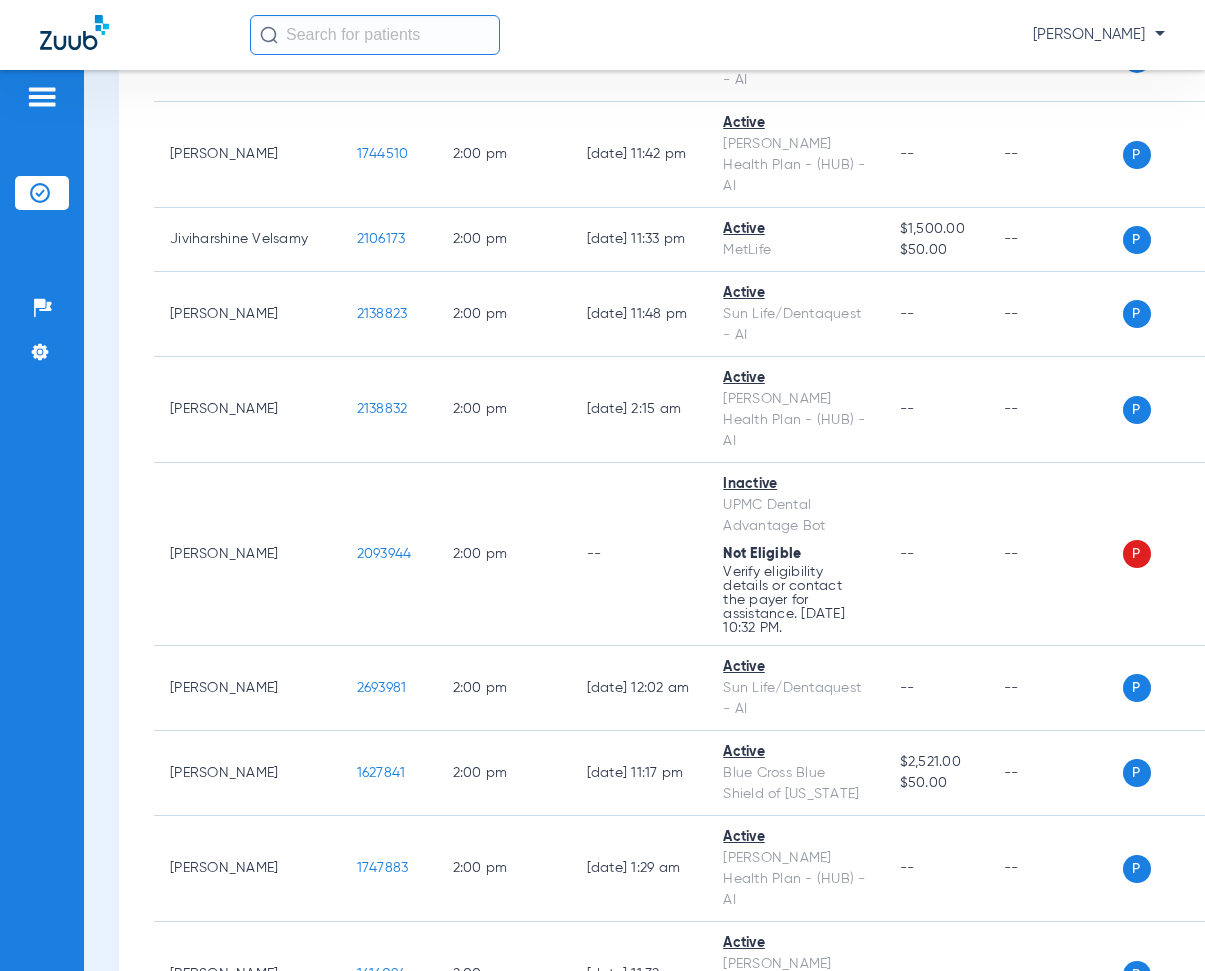 scroll, scrollTop: 21400, scrollLeft: 0, axis: vertical 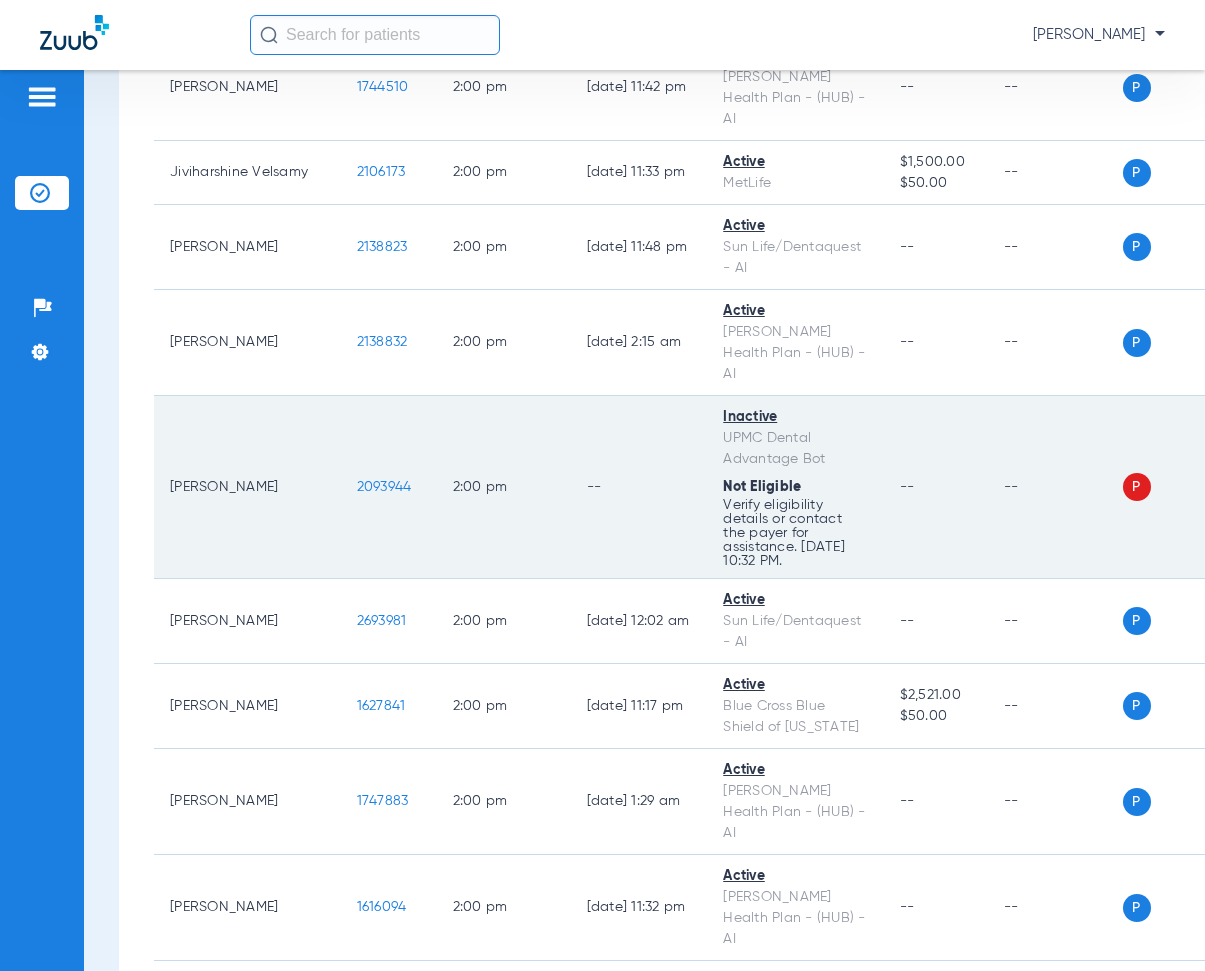 drag, startPoint x: 285, startPoint y: 264, endPoint x: 363, endPoint y: 280, distance: 79.624115 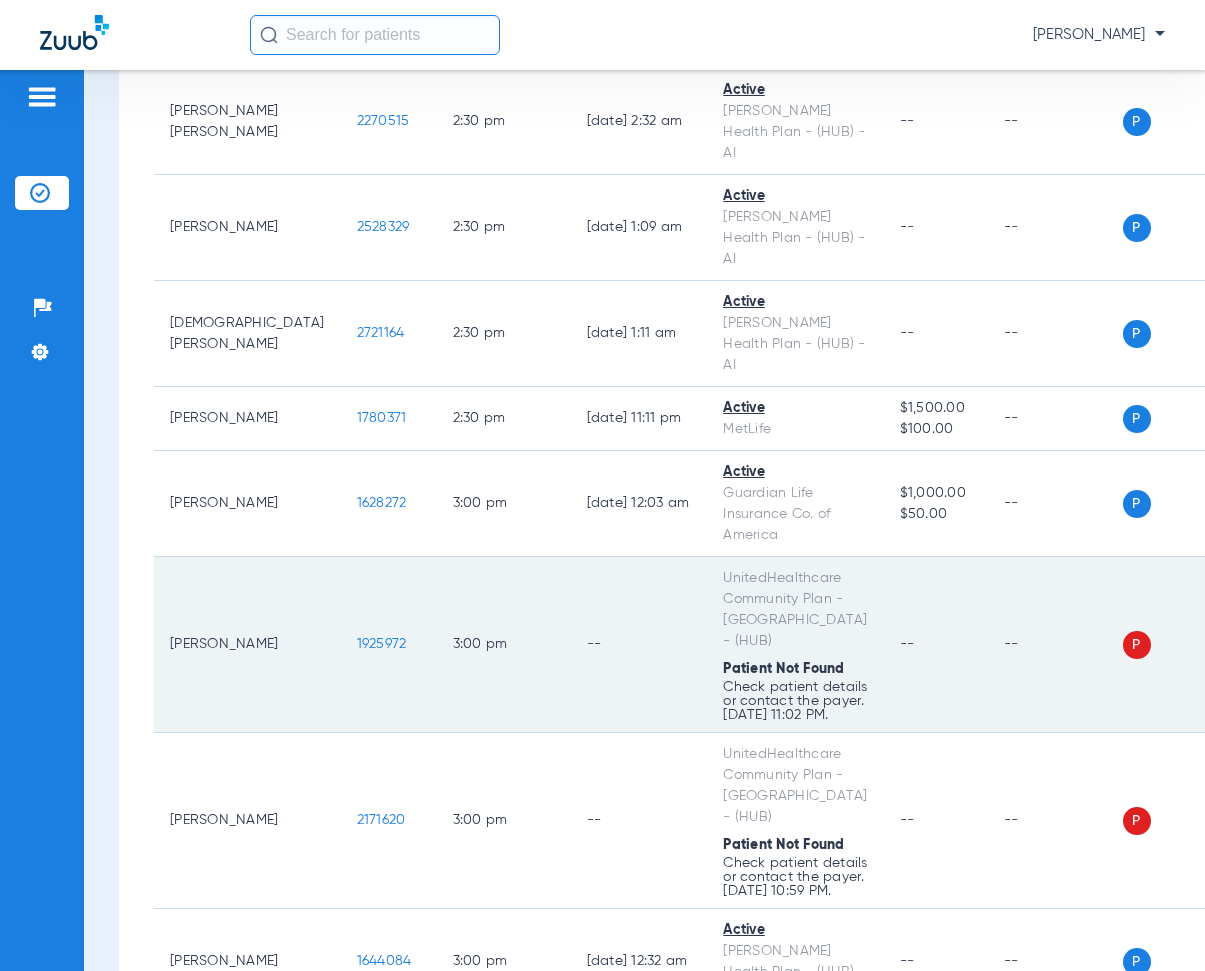 scroll, scrollTop: 23700, scrollLeft: 0, axis: vertical 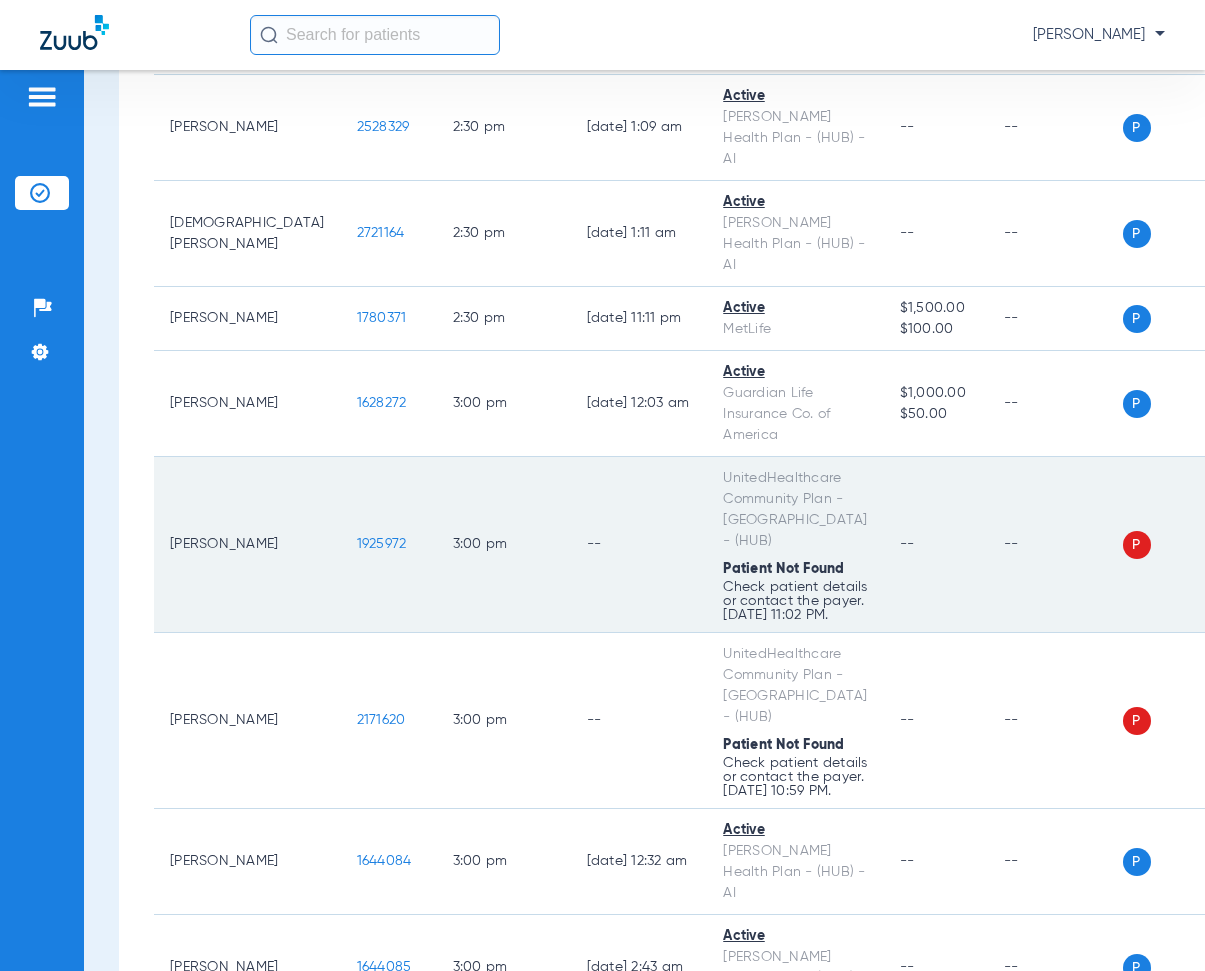 drag, startPoint x: 287, startPoint y: 228, endPoint x: 361, endPoint y: 240, distance: 74.96666 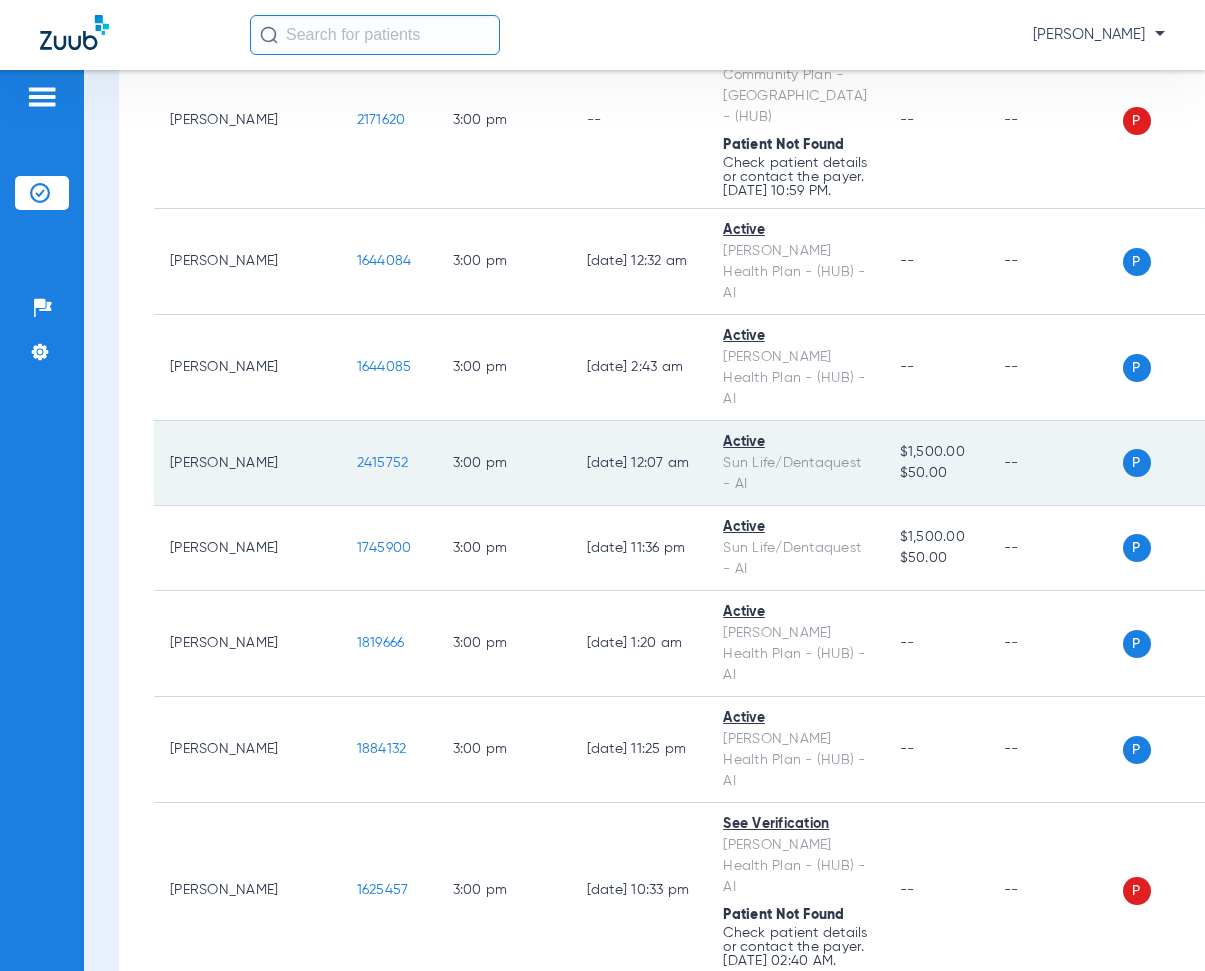 scroll, scrollTop: 24500, scrollLeft: 0, axis: vertical 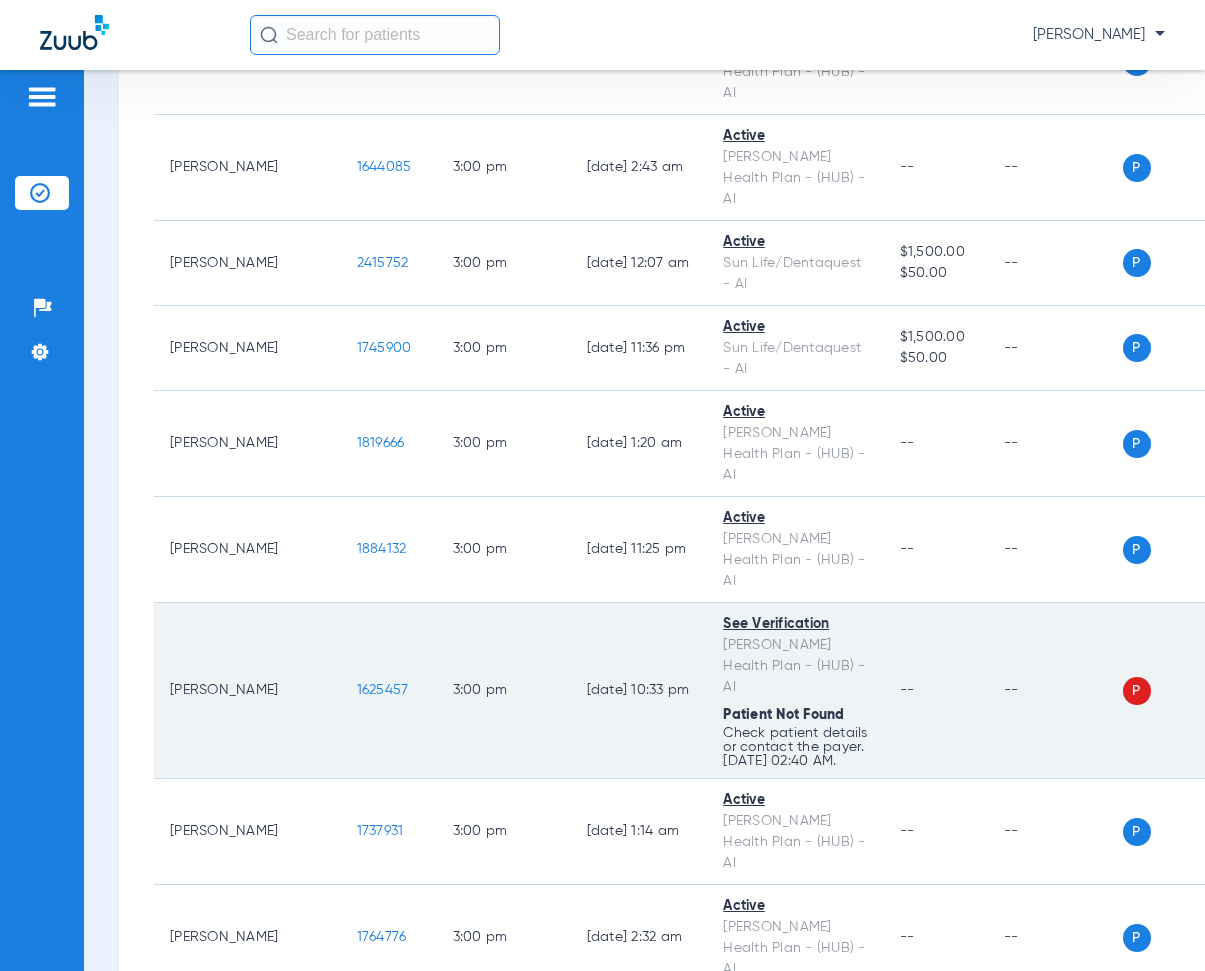 drag, startPoint x: 288, startPoint y: 390, endPoint x: 343, endPoint y: 404, distance: 56.753853 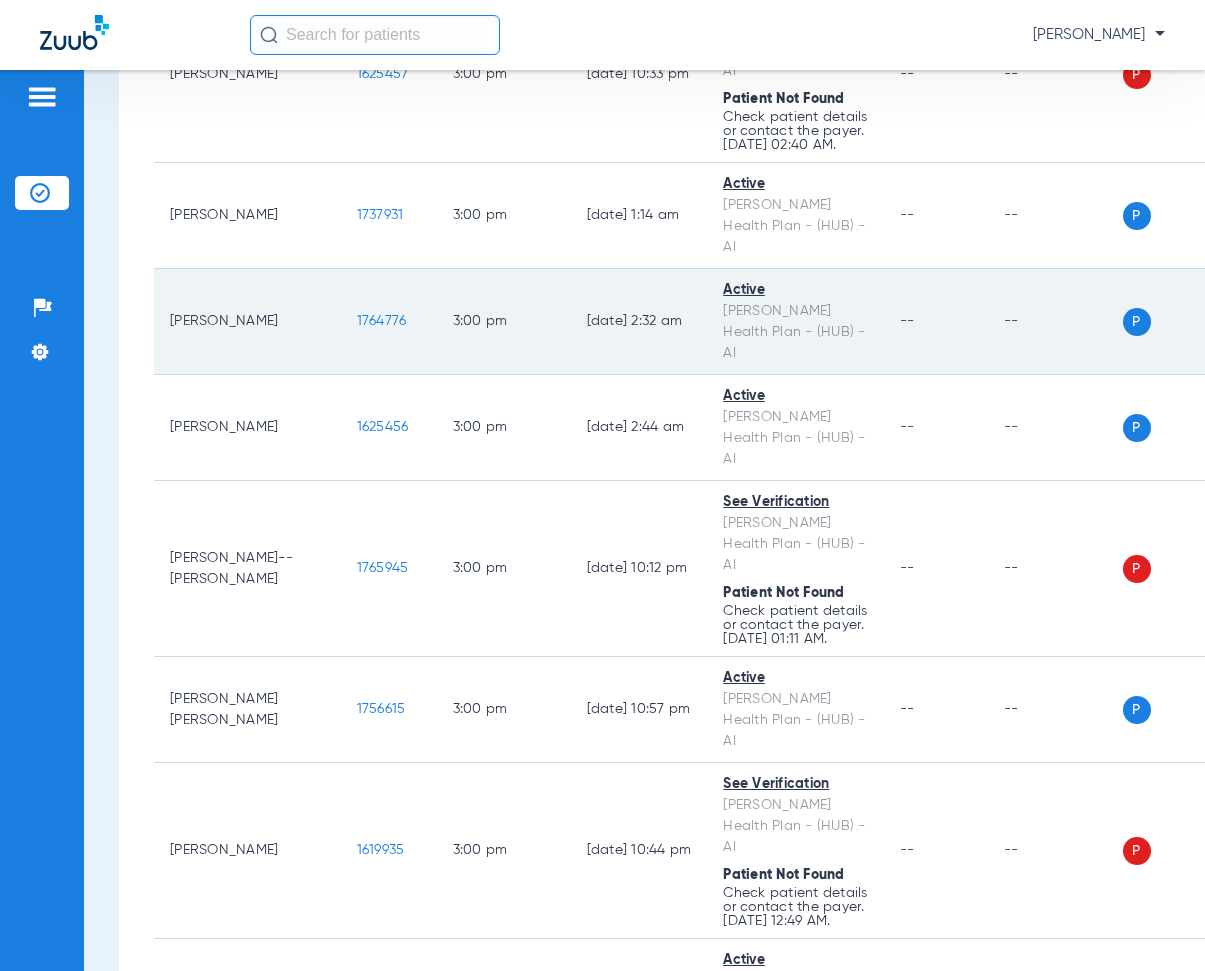 scroll, scrollTop: 25000, scrollLeft: 0, axis: vertical 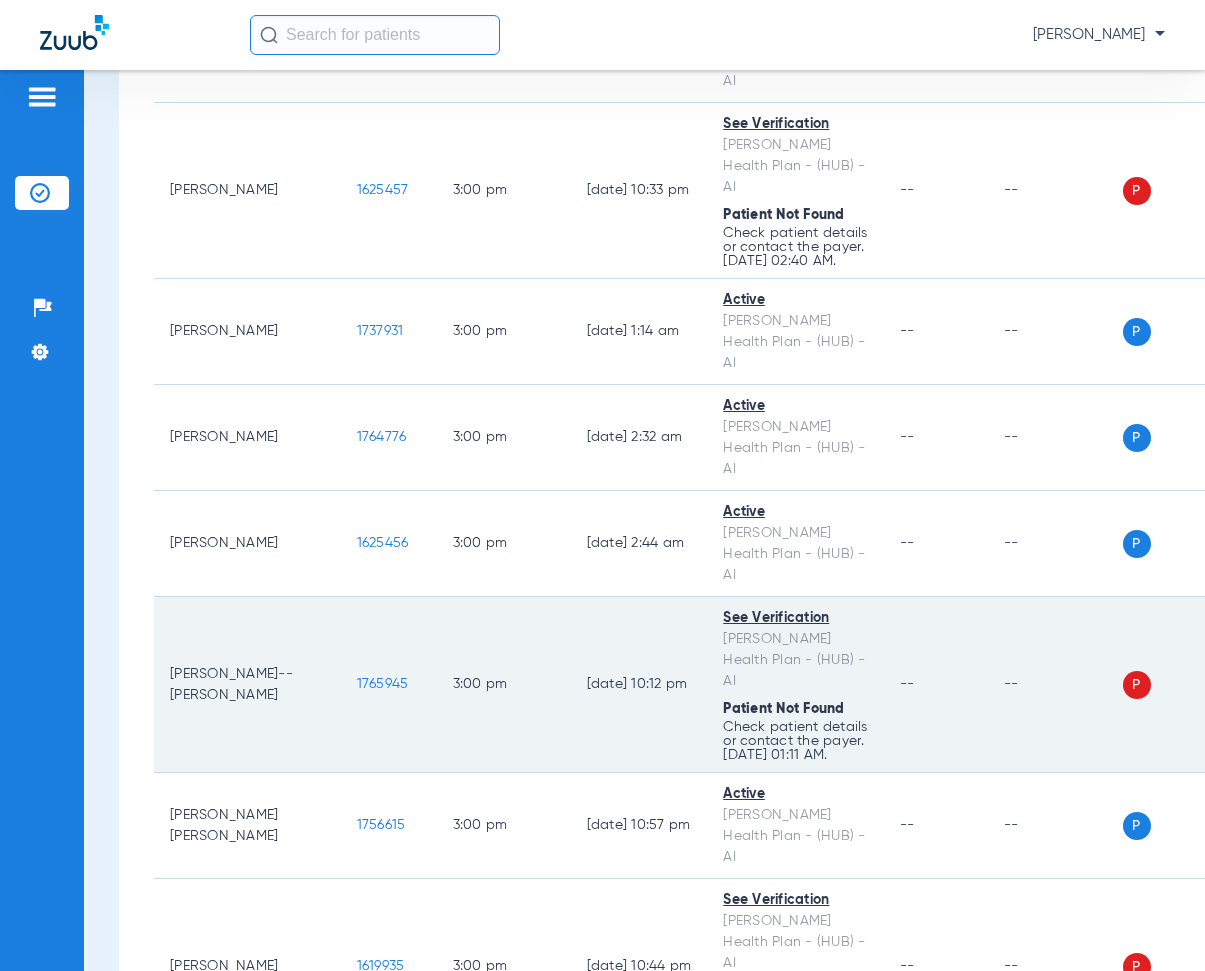 drag, startPoint x: 285, startPoint y: 345, endPoint x: 354, endPoint y: 368, distance: 72.73238 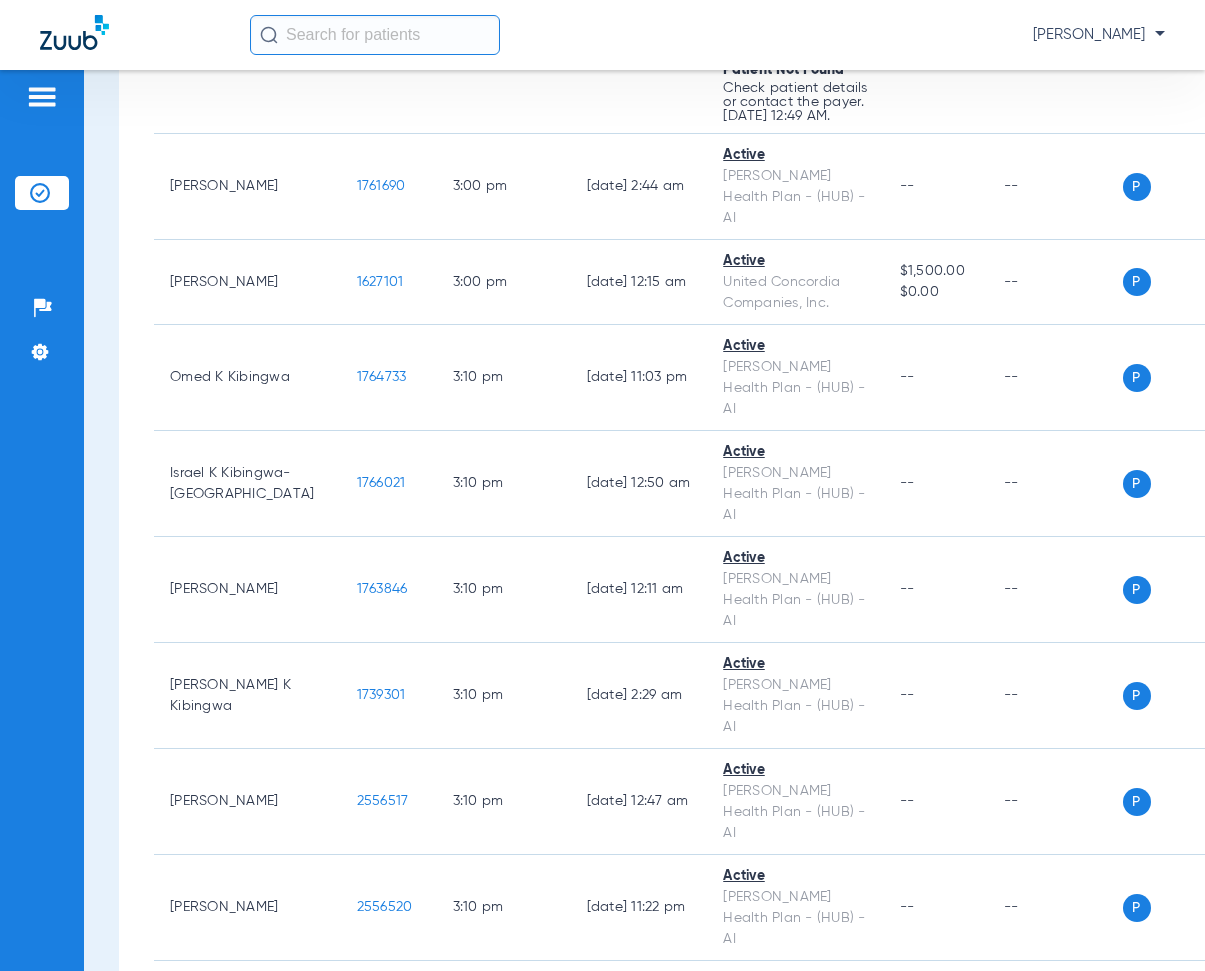 scroll, scrollTop: 25994, scrollLeft: 0, axis: vertical 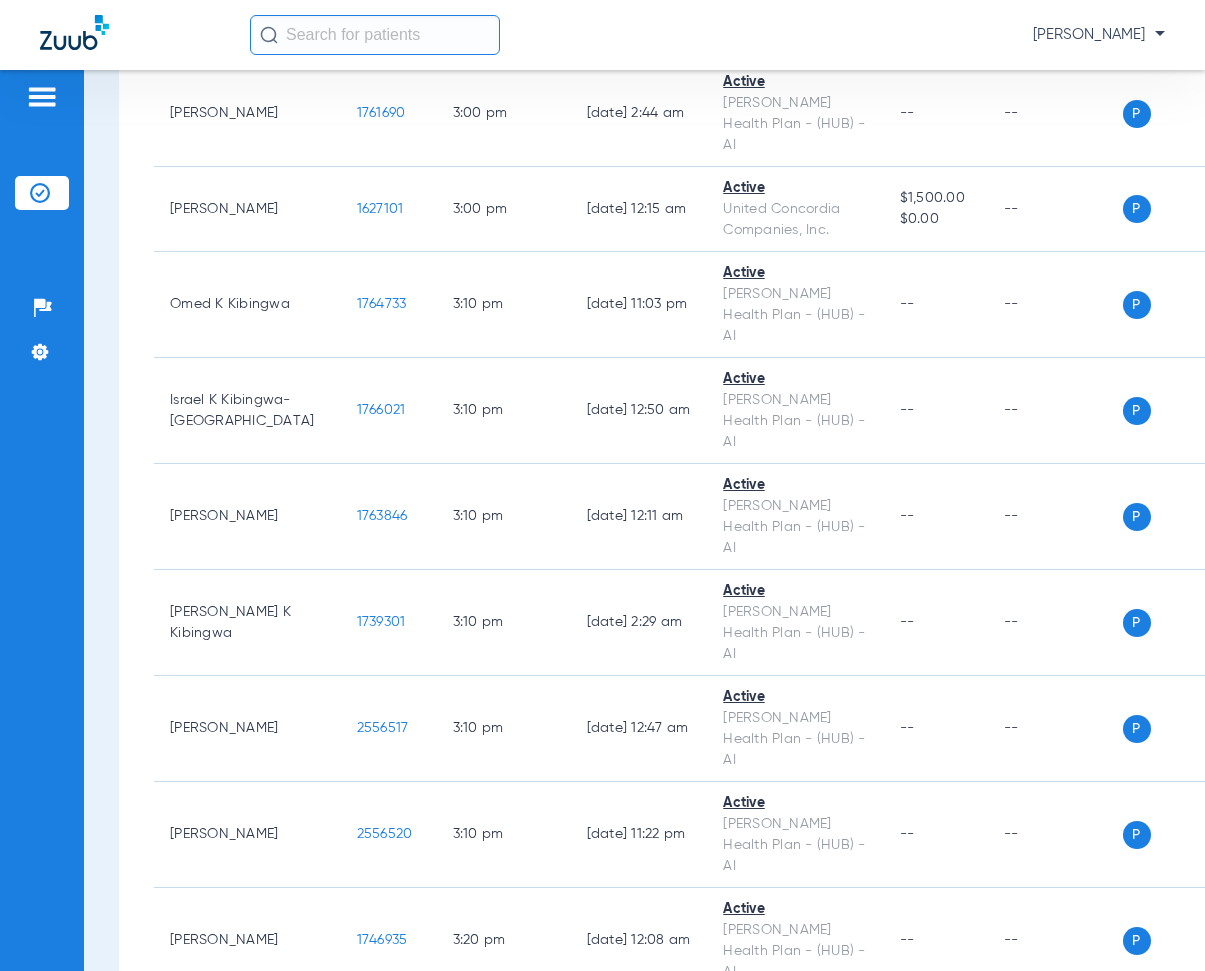 drag, startPoint x: 289, startPoint y: 677, endPoint x: 355, endPoint y: 693, distance: 67.911705 